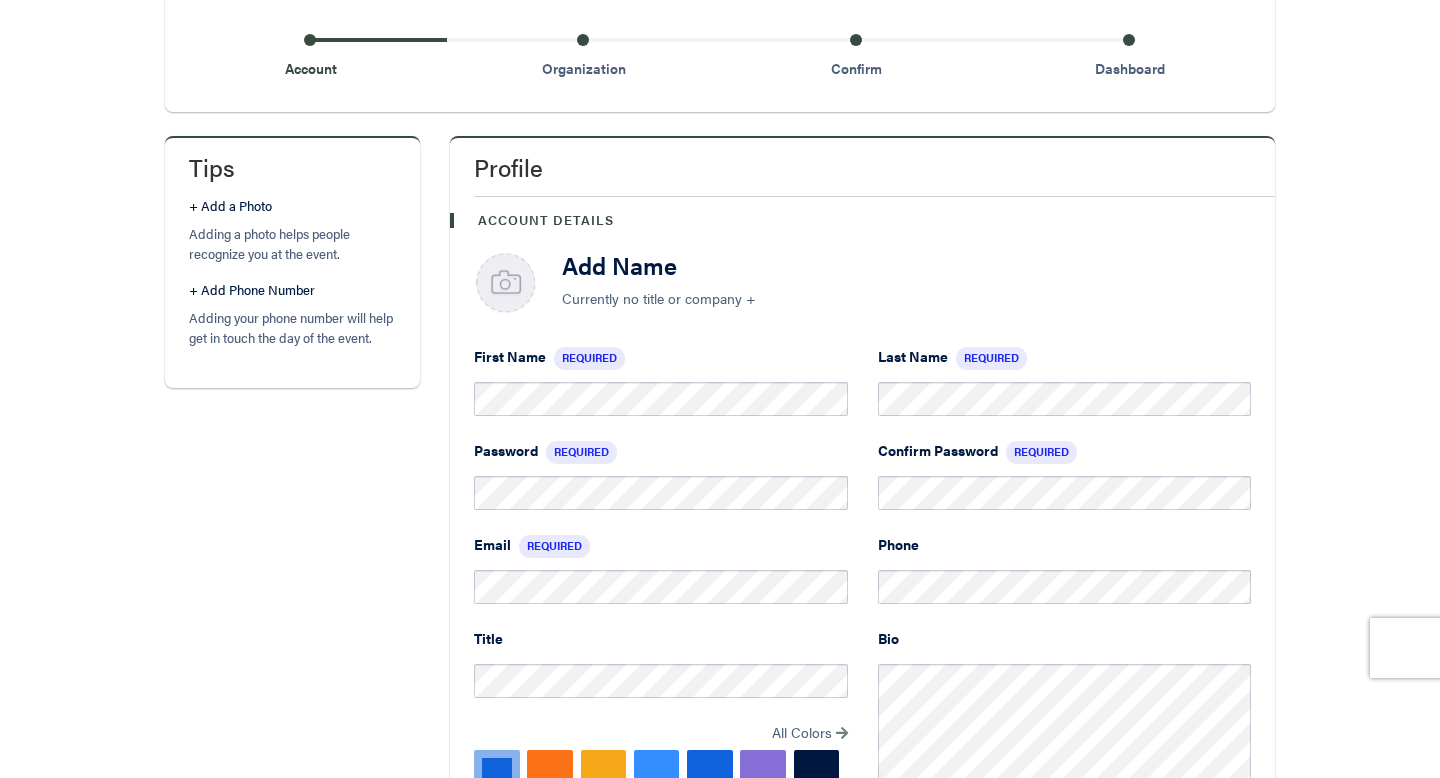 scroll, scrollTop: 295, scrollLeft: 0, axis: vertical 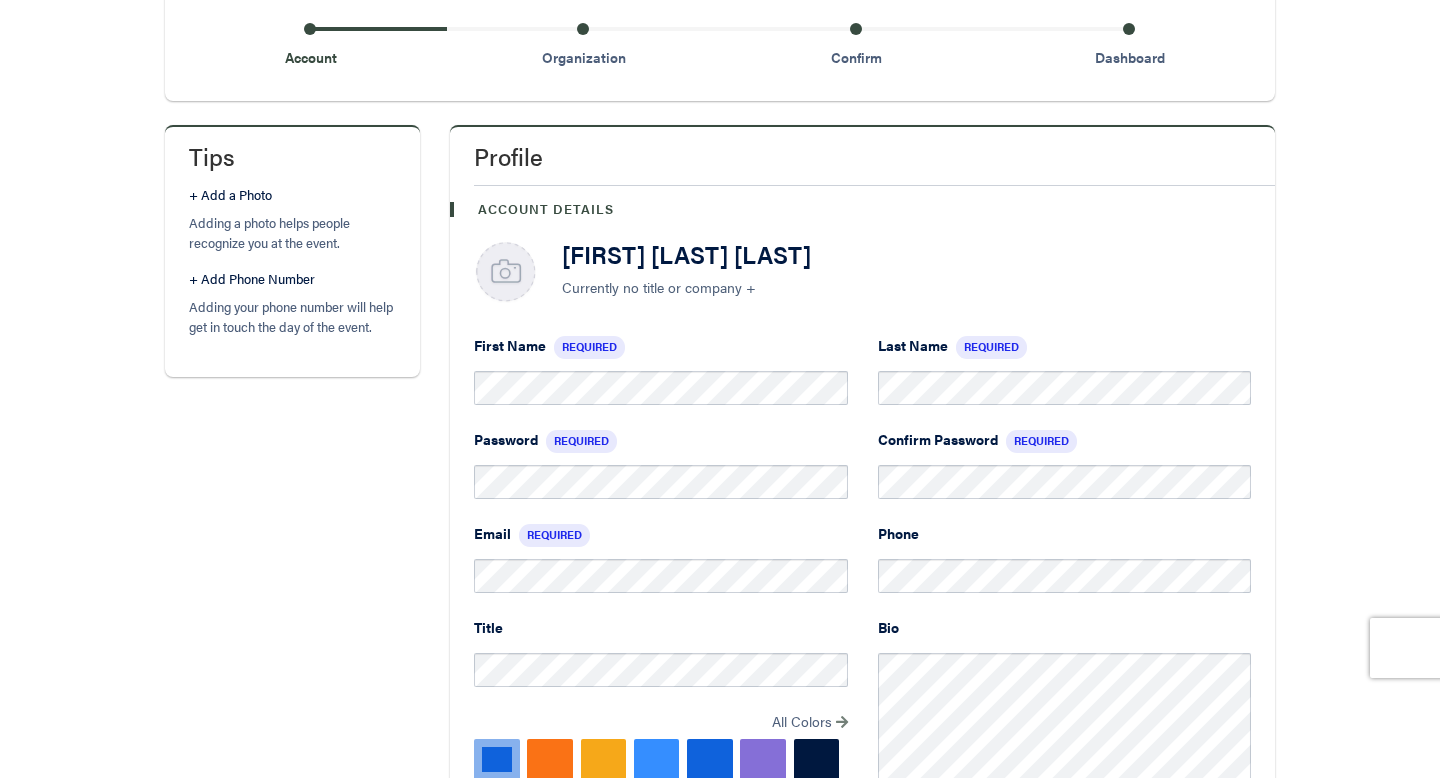 click on "Email
Required" at bounding box center [661, 570] 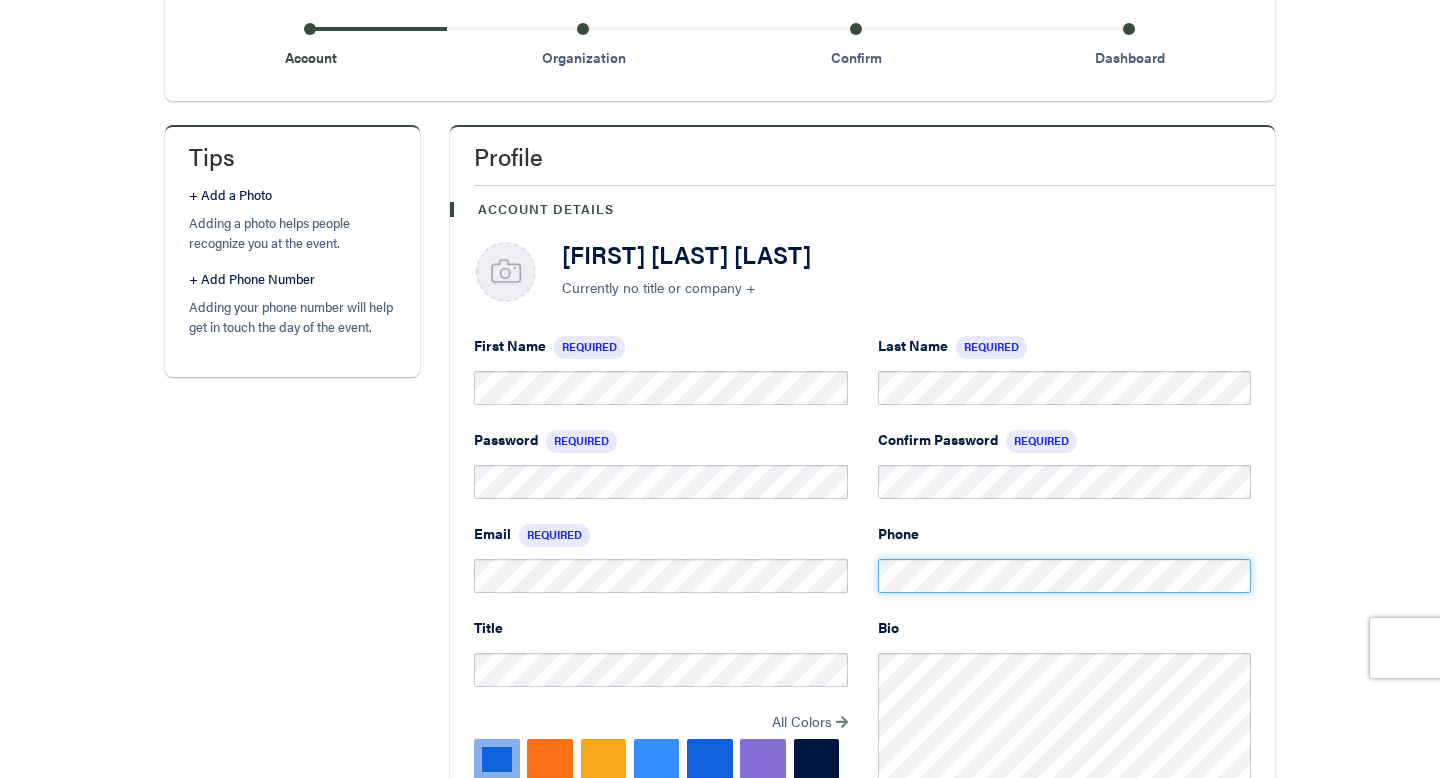 click on "Email
Required
Phone" at bounding box center [862, 570] 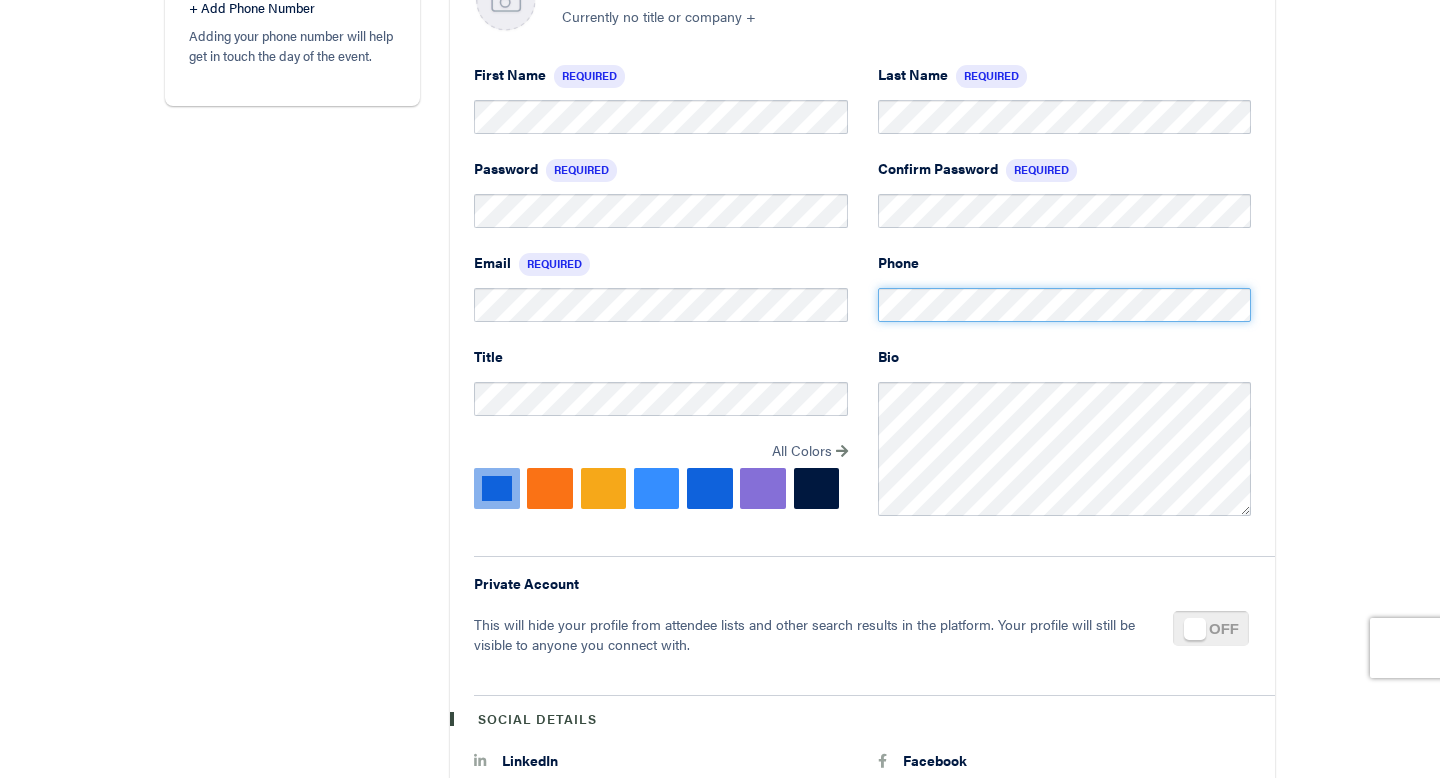 scroll, scrollTop: 563, scrollLeft: 0, axis: vertical 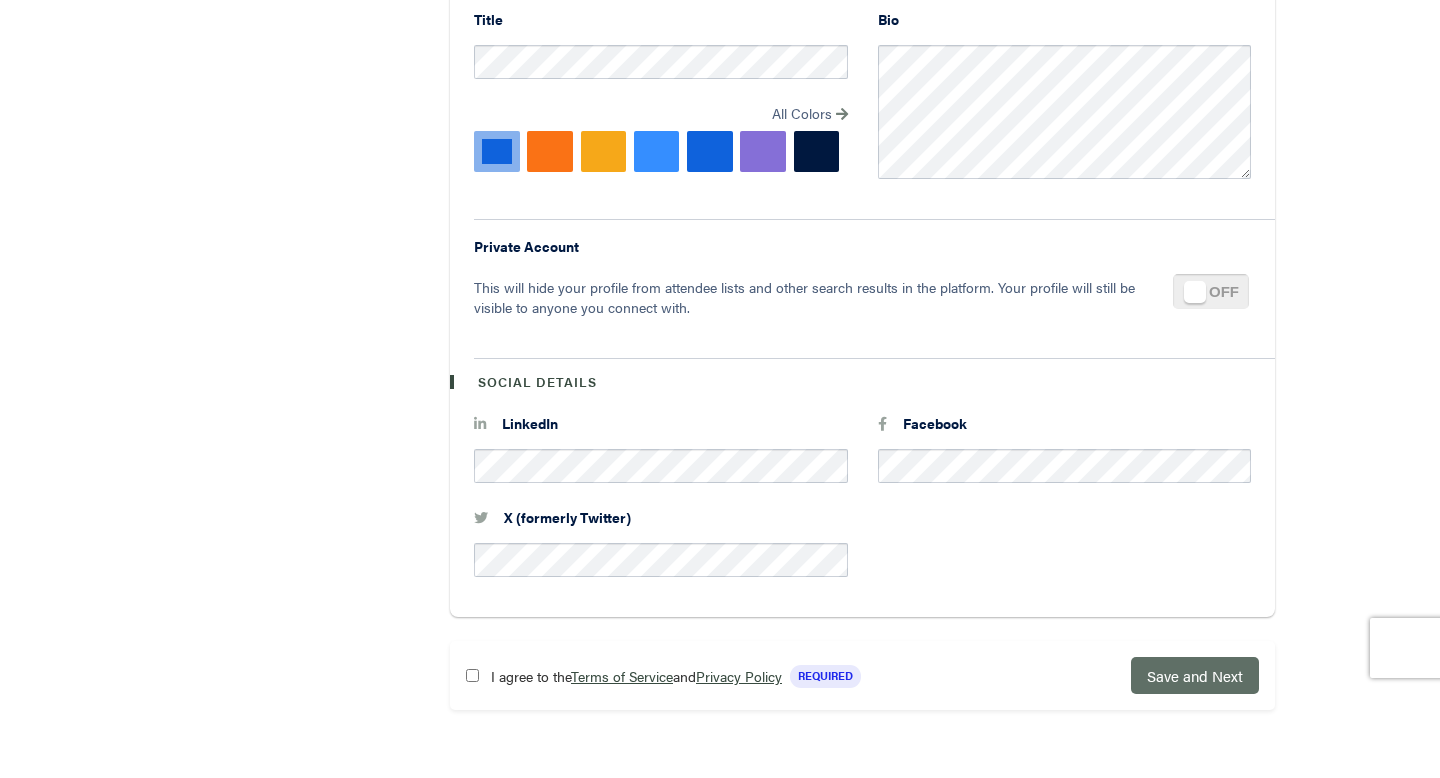 click on "Save and Next" at bounding box center (1195, 675) 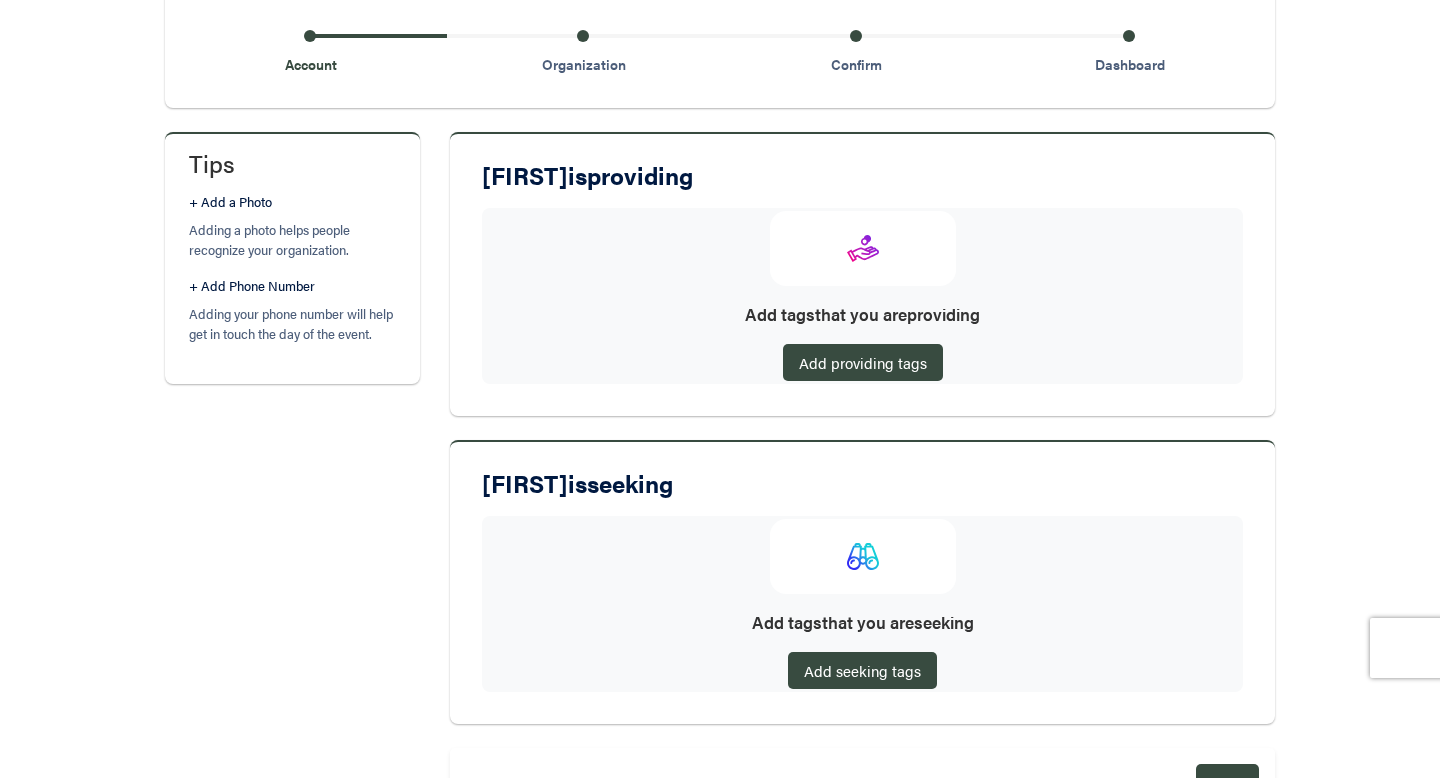 scroll, scrollTop: 395, scrollLeft: 0, axis: vertical 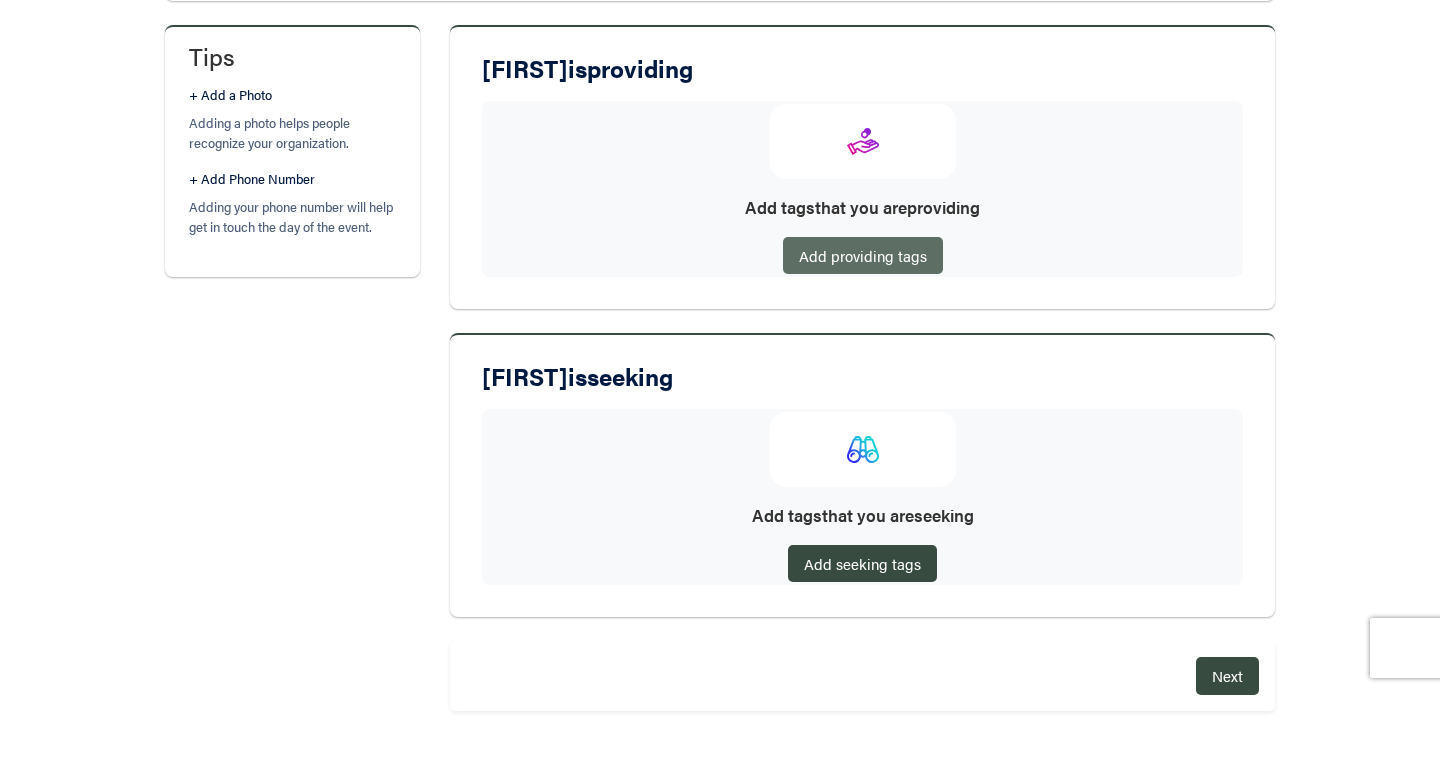 click on "Add    providing   tags" at bounding box center [863, 255] 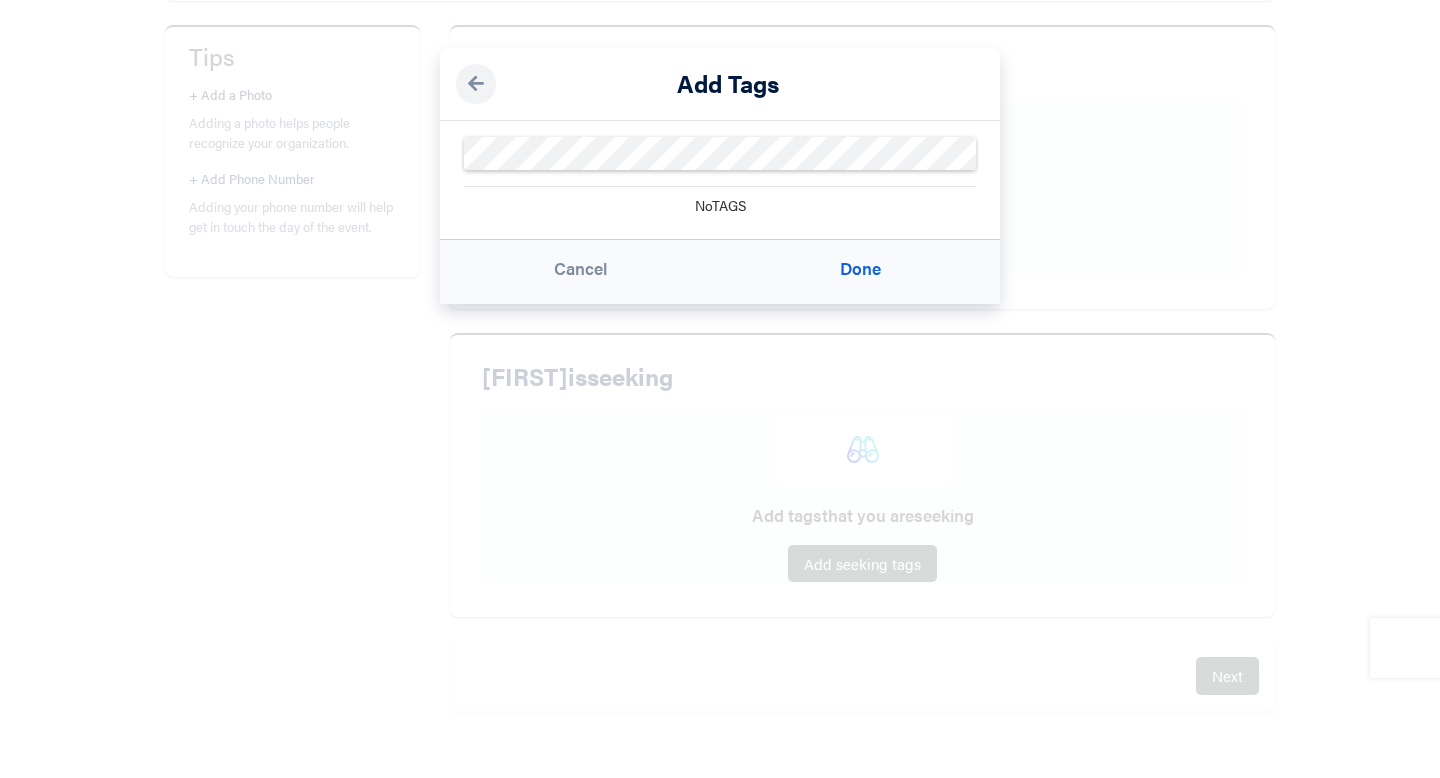 click on "× Add Tags No  TAGS Cancel Done" at bounding box center (720, 389) 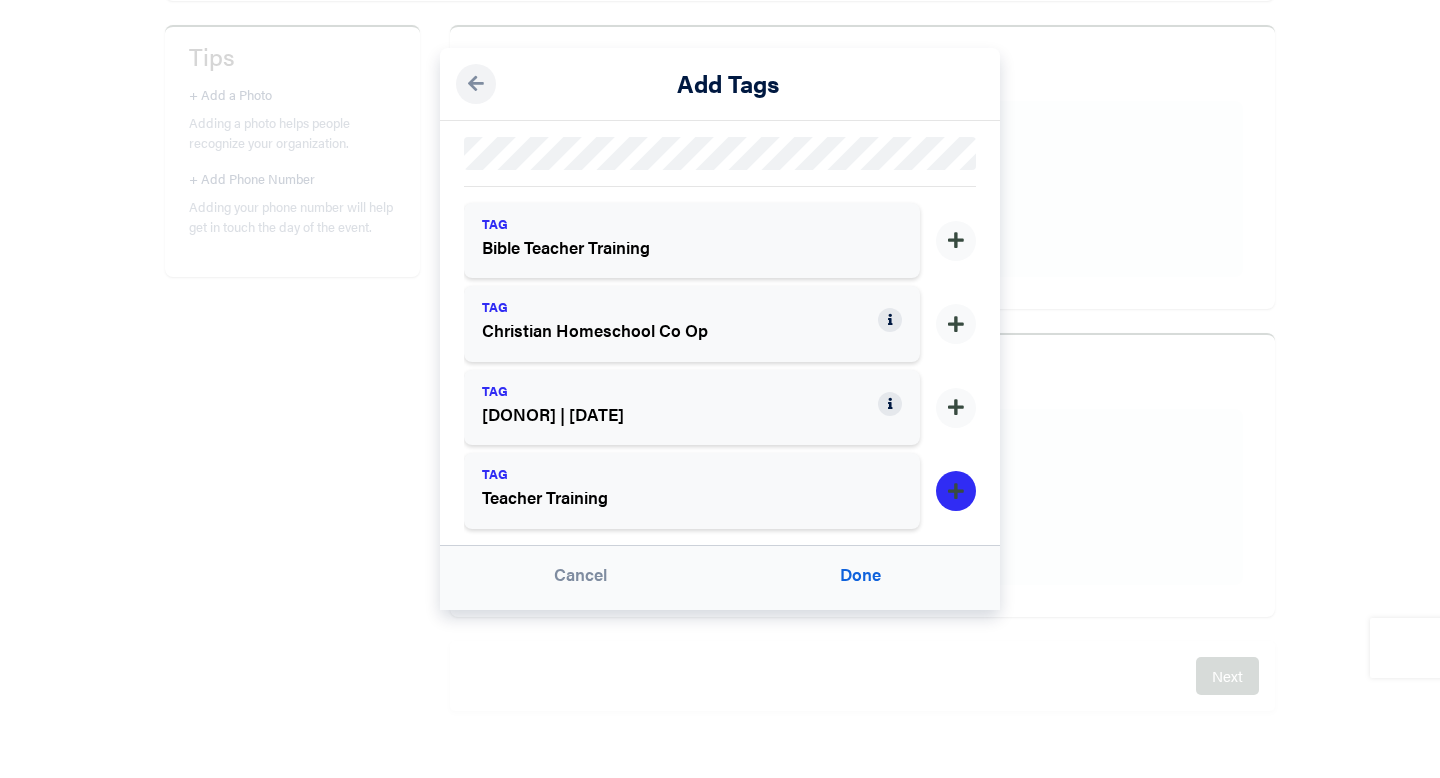 click at bounding box center [956, 492] 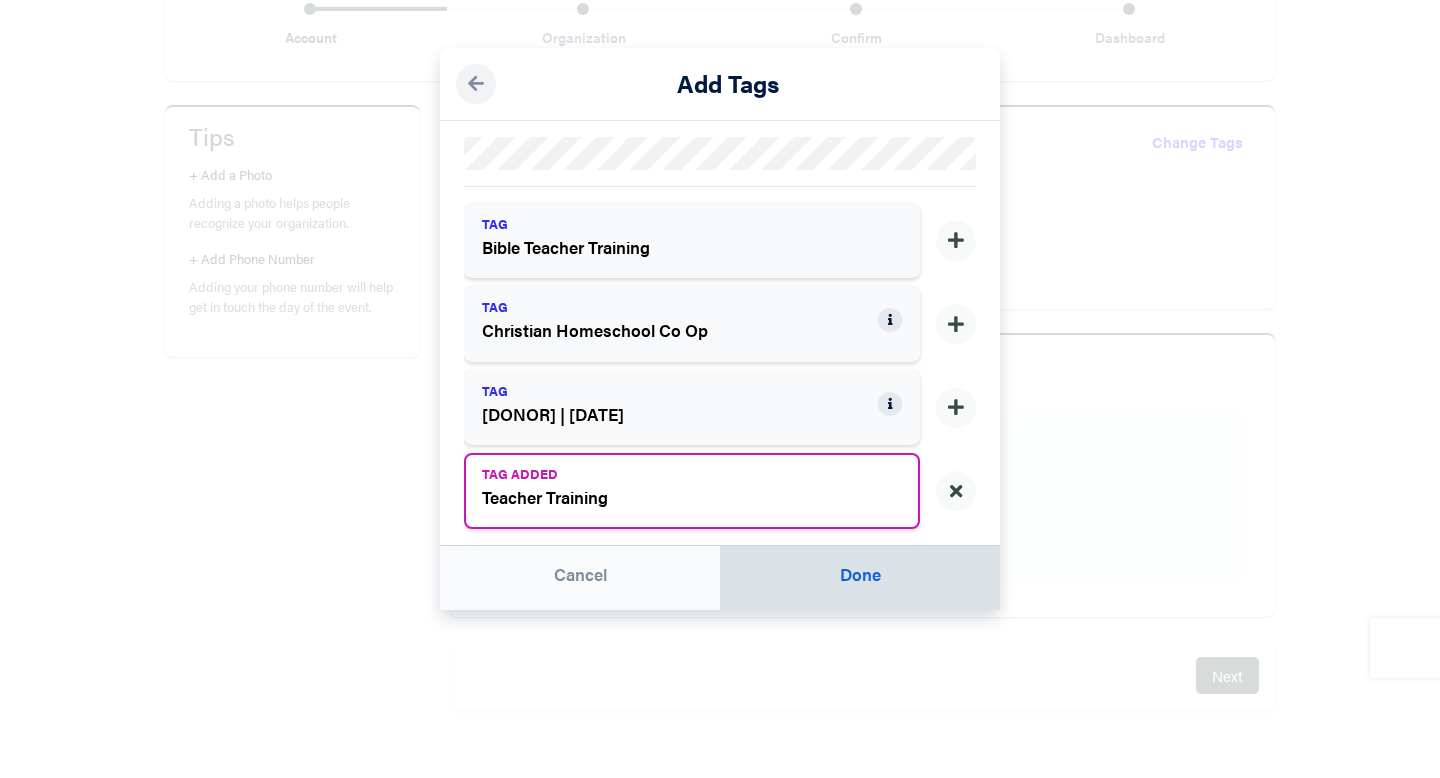 click on "Done" at bounding box center [860, 578] 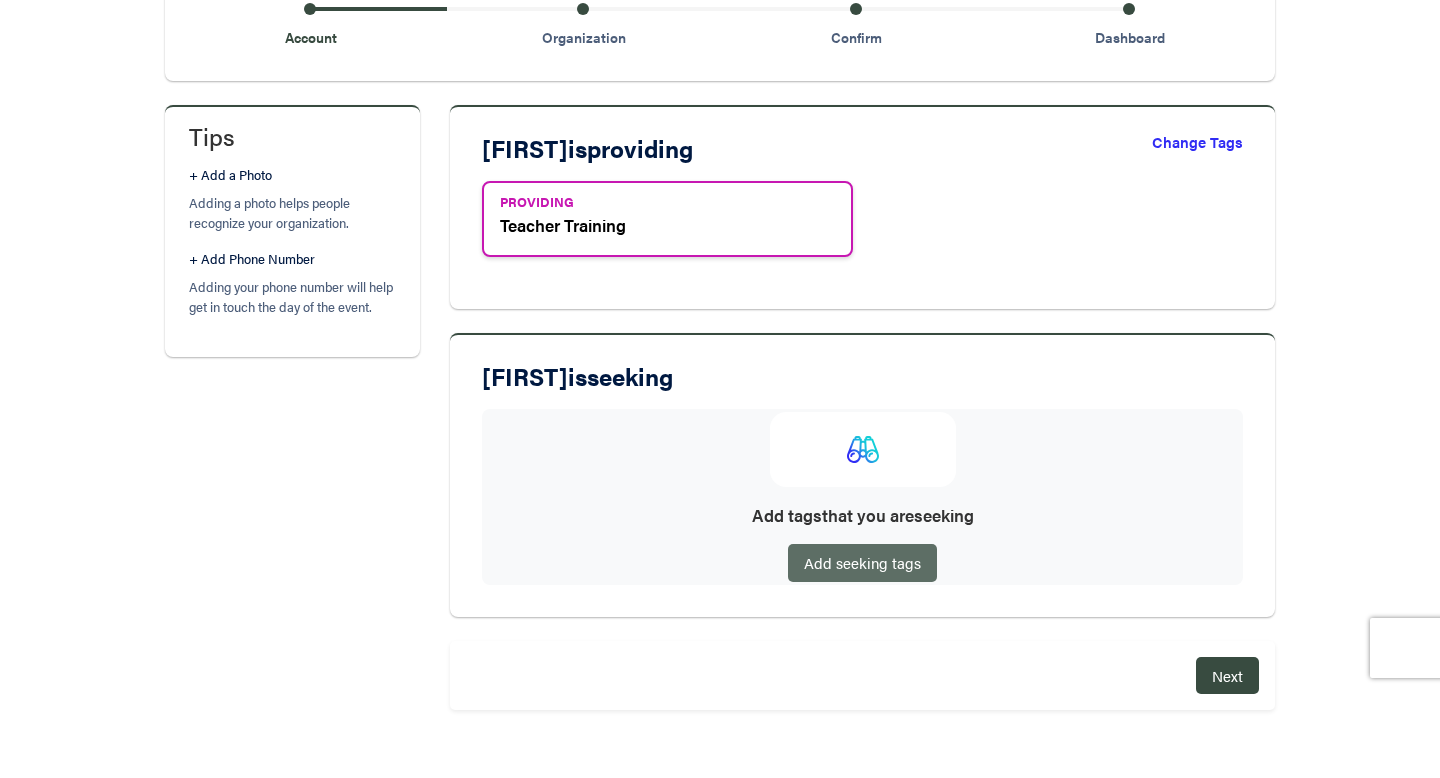 click on "Add    seeking   tags" at bounding box center [862, 562] 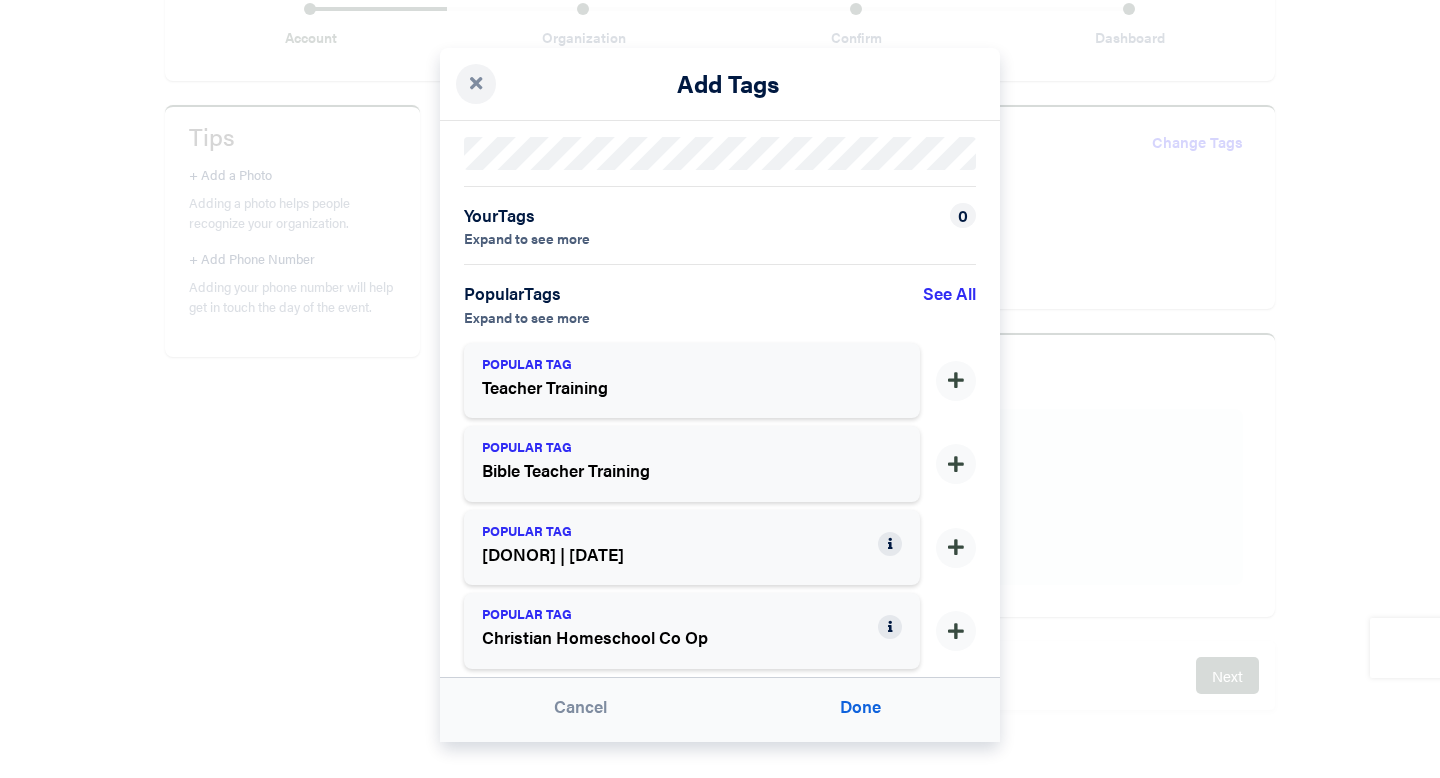 scroll, scrollTop: 11, scrollLeft: 0, axis: vertical 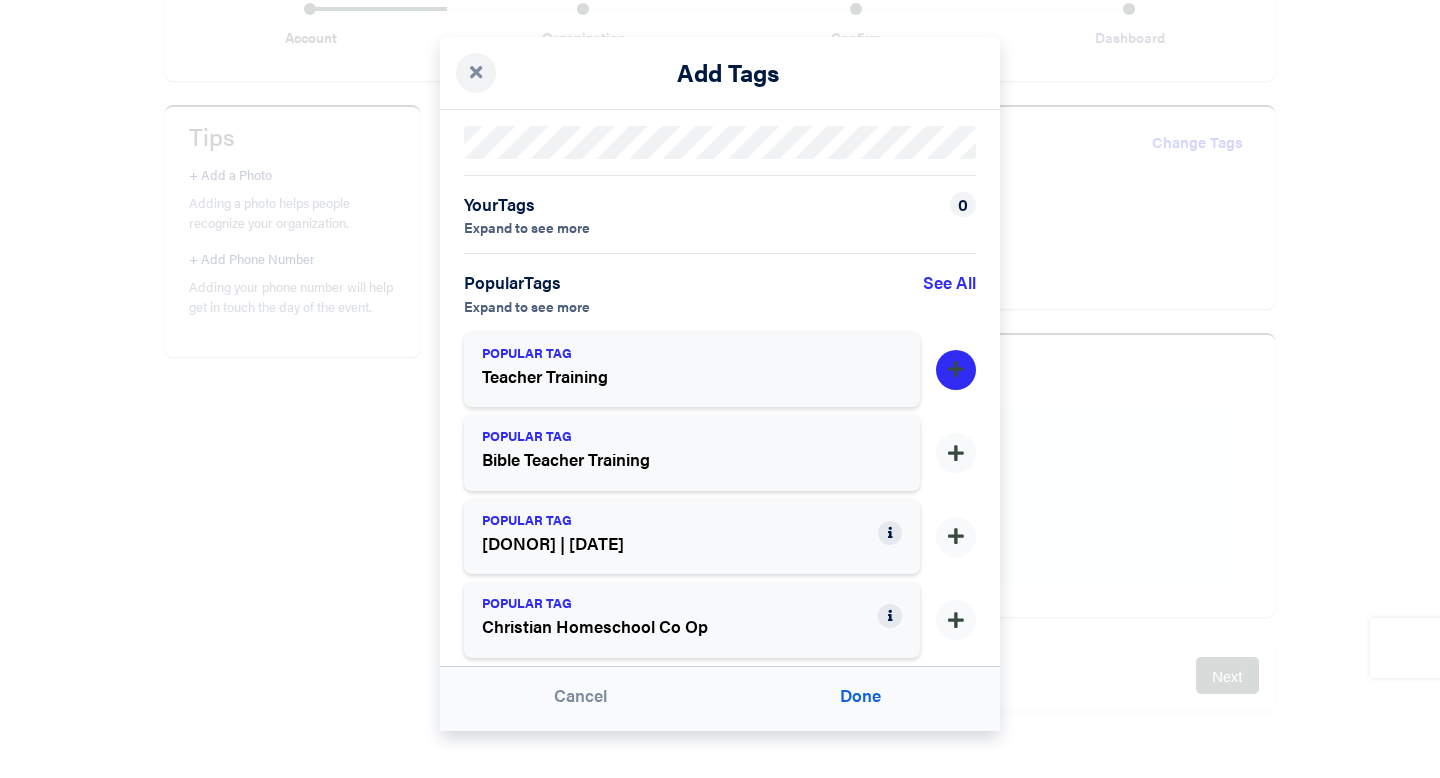 click at bounding box center (956, 370) 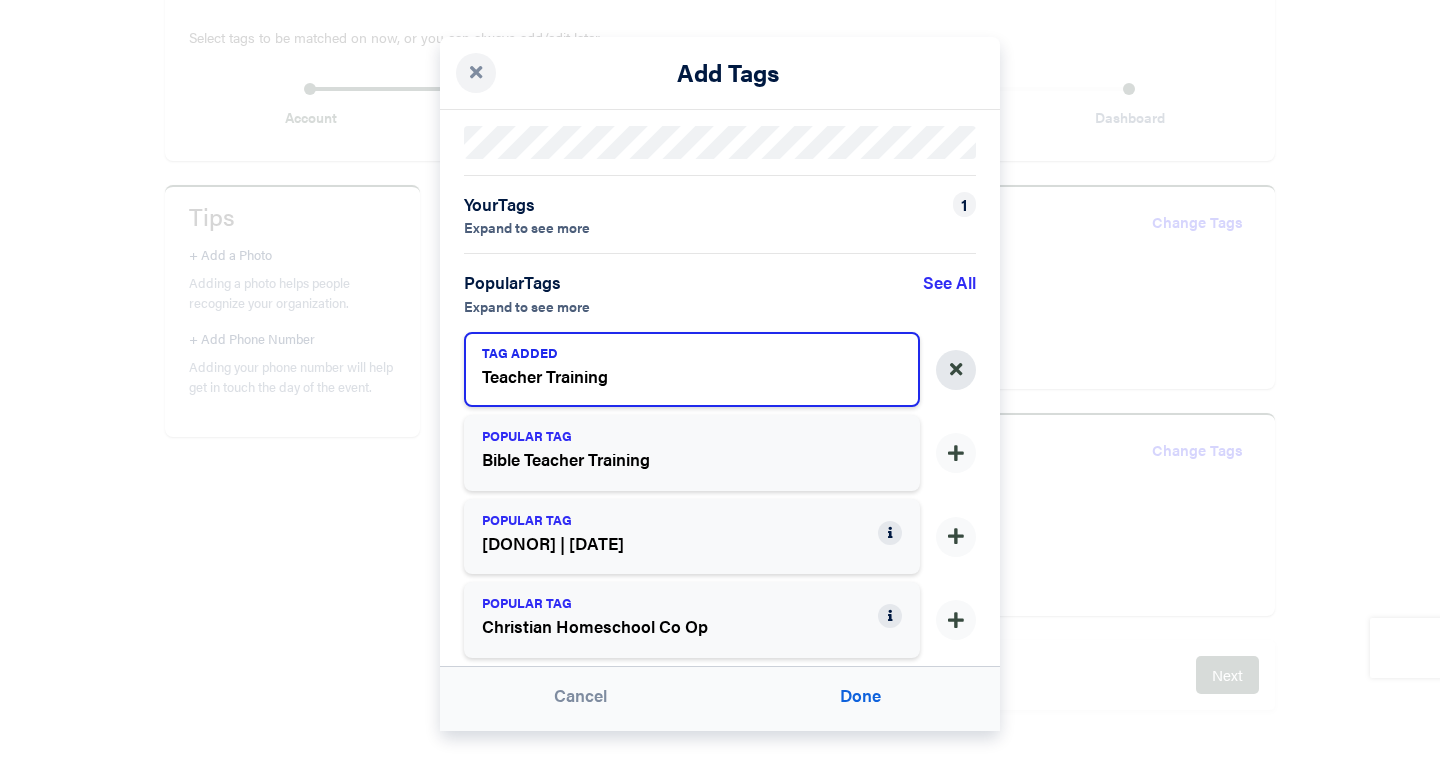 scroll, scrollTop: 234, scrollLeft: 0, axis: vertical 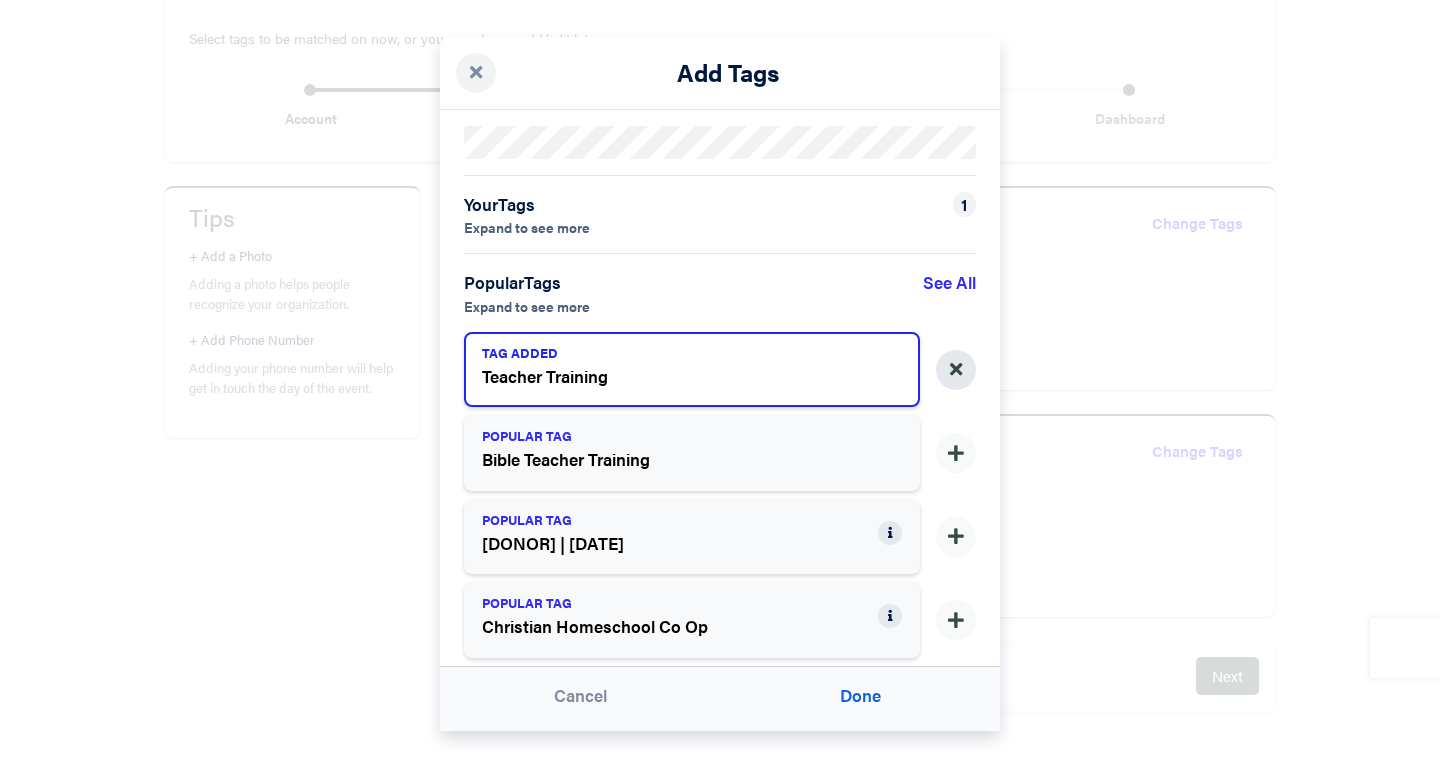 click at bounding box center (956, 370) 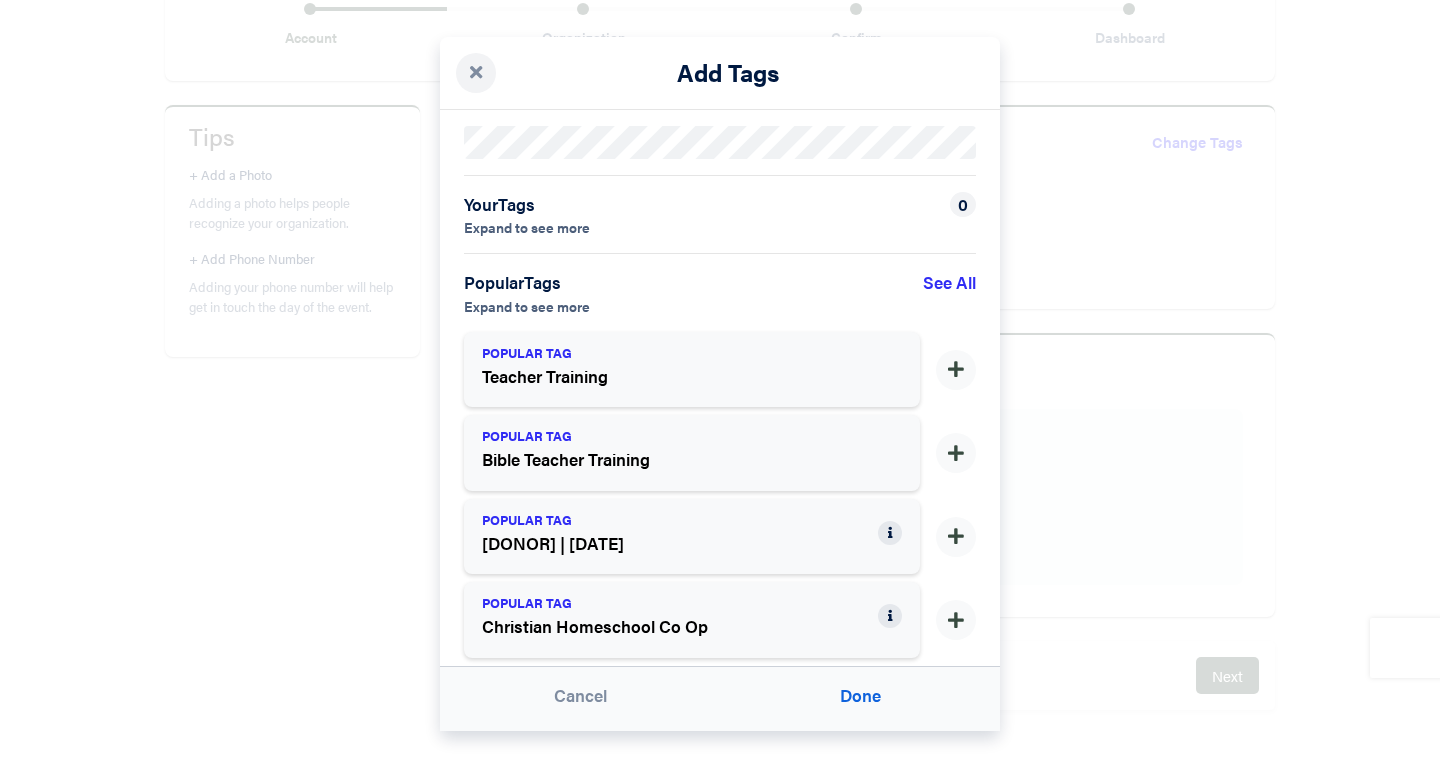 click at bounding box center (476, 73) 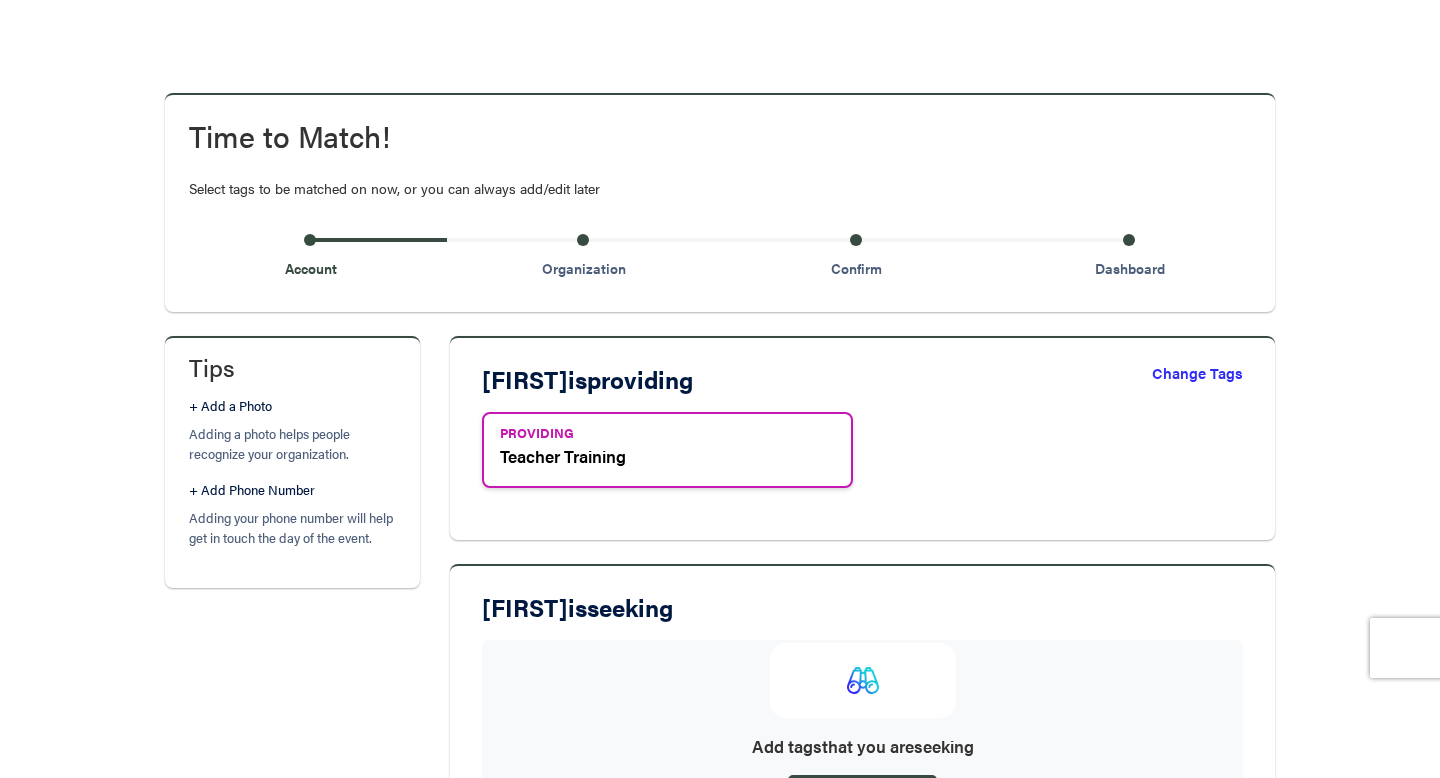 scroll, scrollTop: 79, scrollLeft: 0, axis: vertical 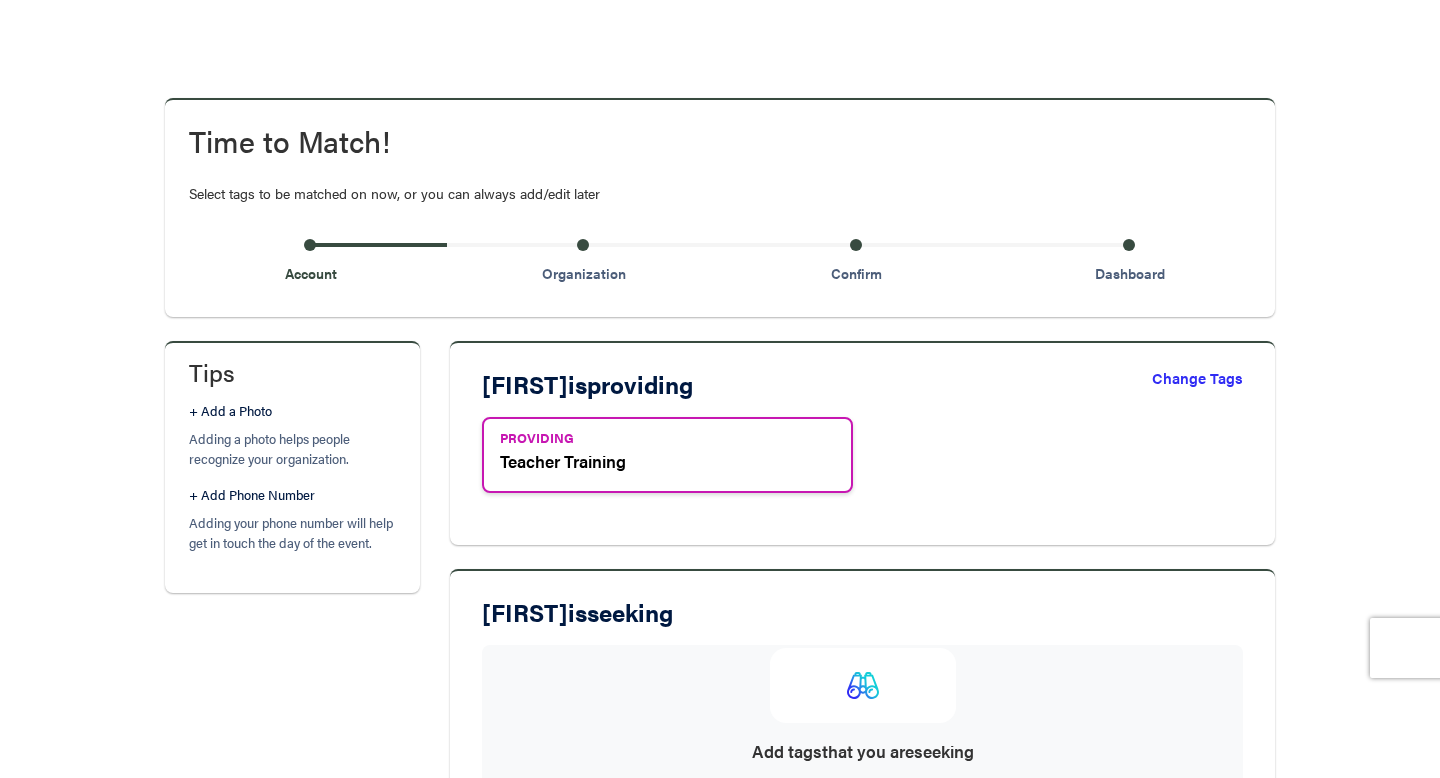 click on "Change    Tags" at bounding box center (1197, 392) 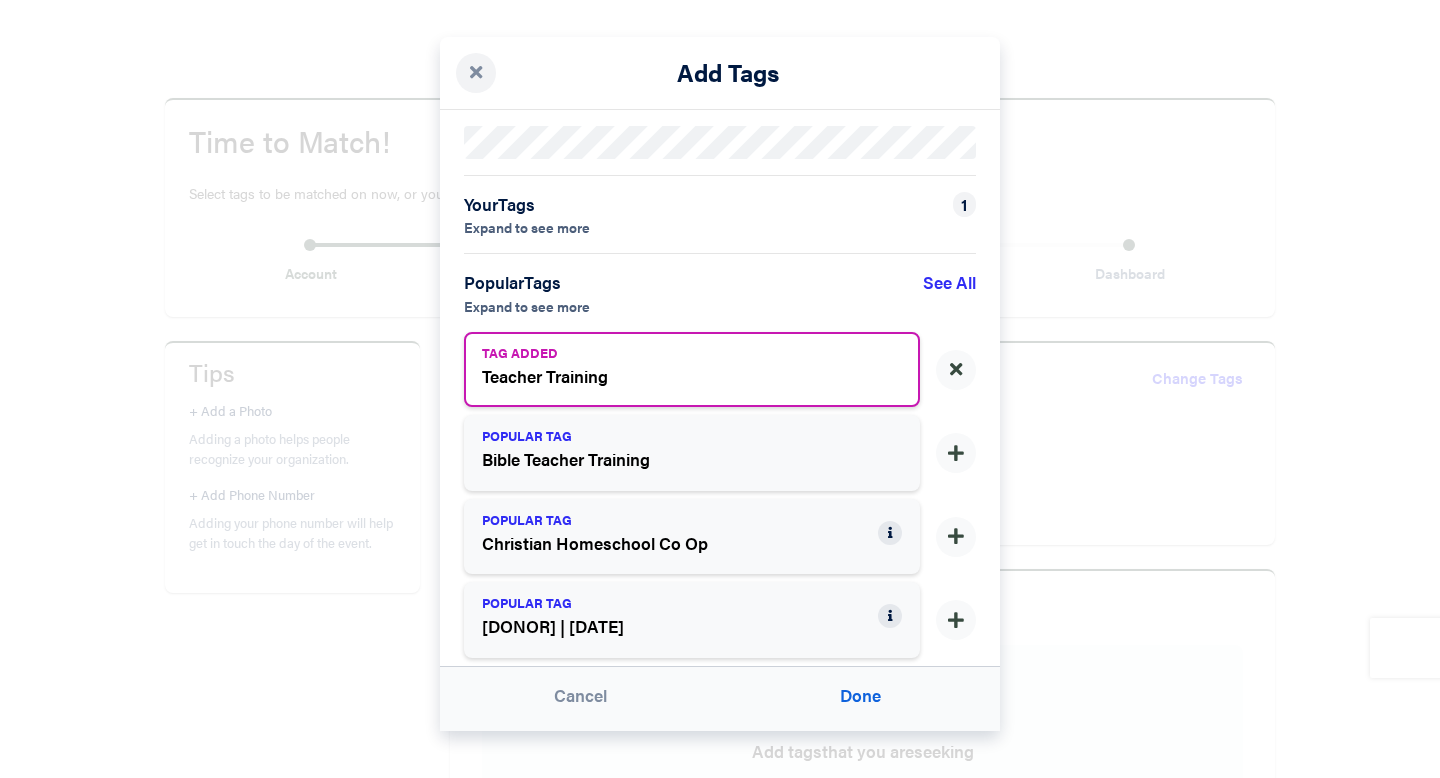 click on "See All" at bounding box center (949, 293) 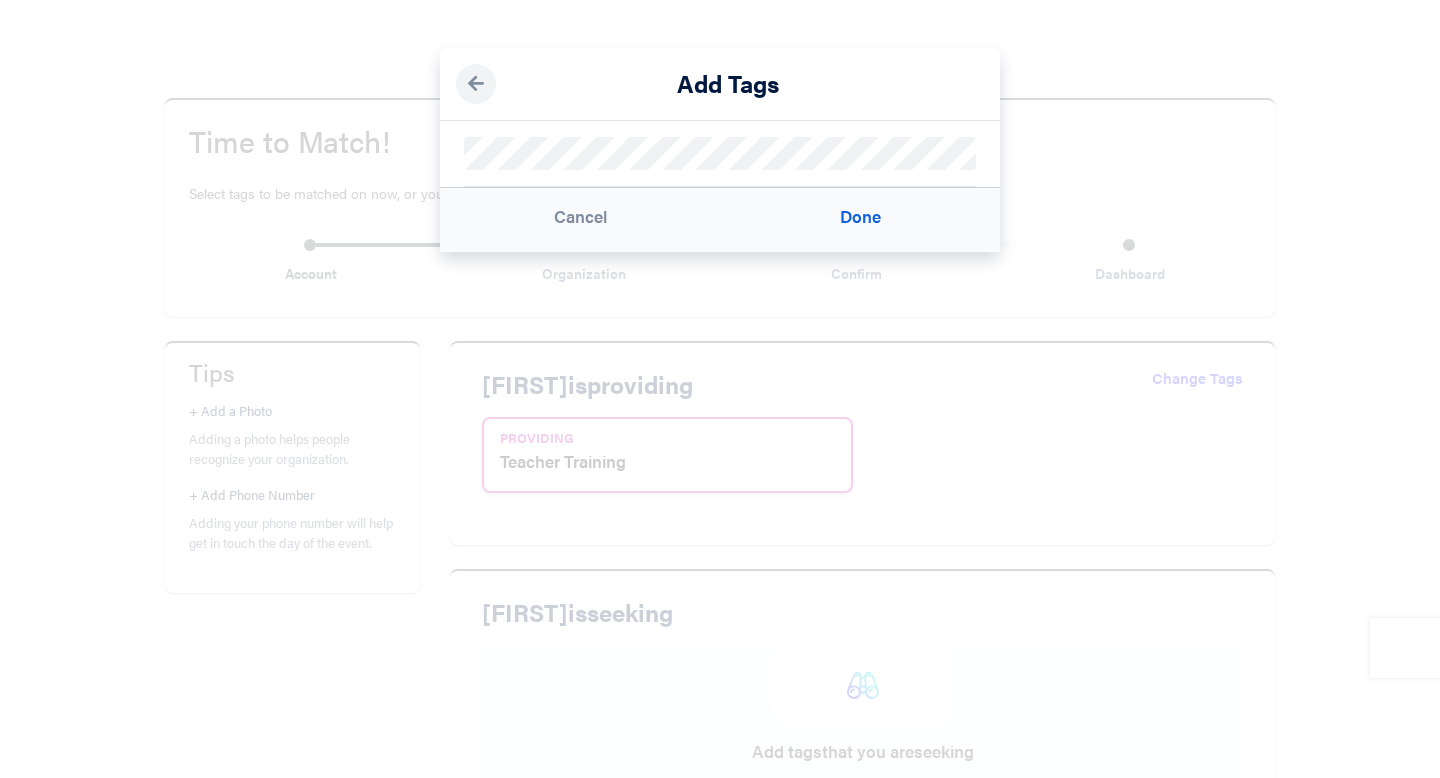 scroll, scrollTop: 0, scrollLeft: 0, axis: both 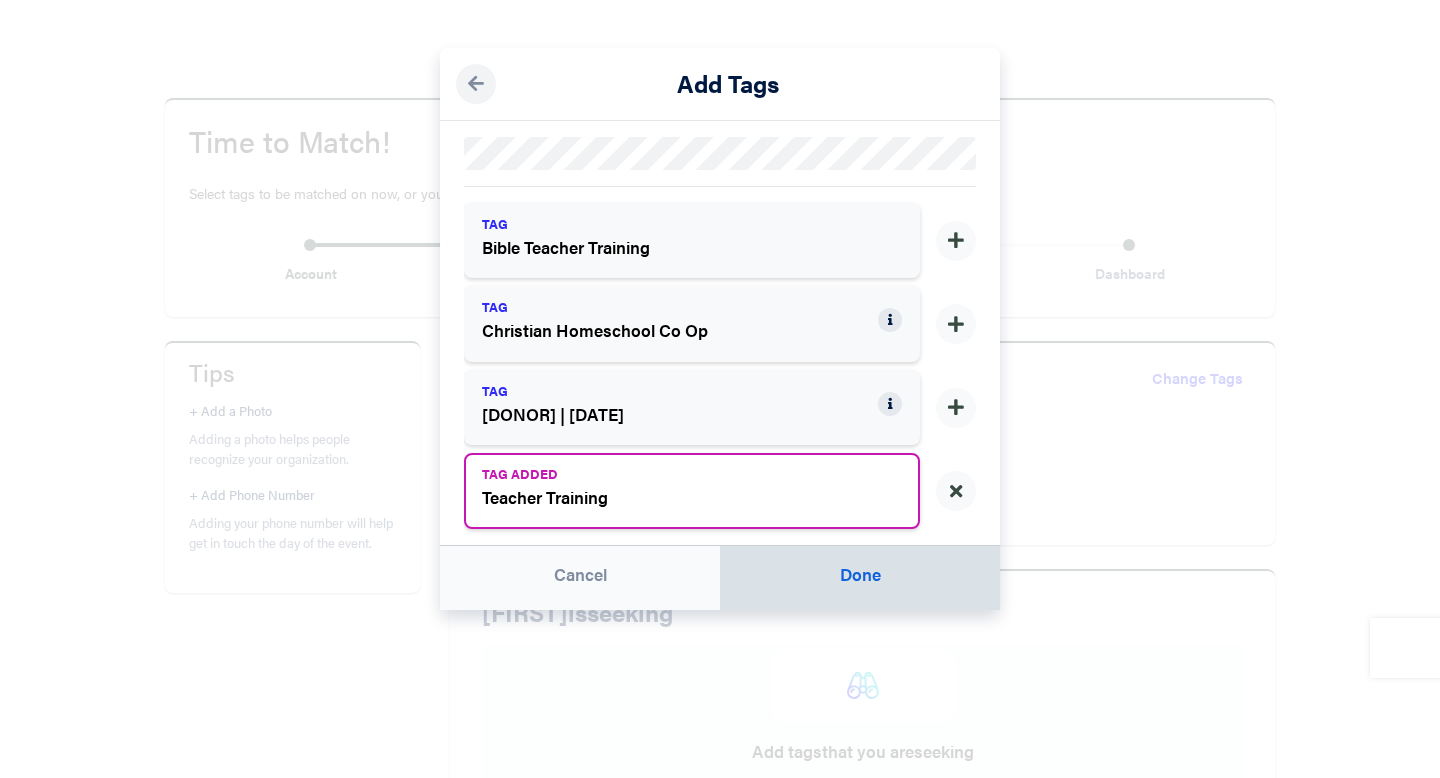 click on "Done" at bounding box center [860, 578] 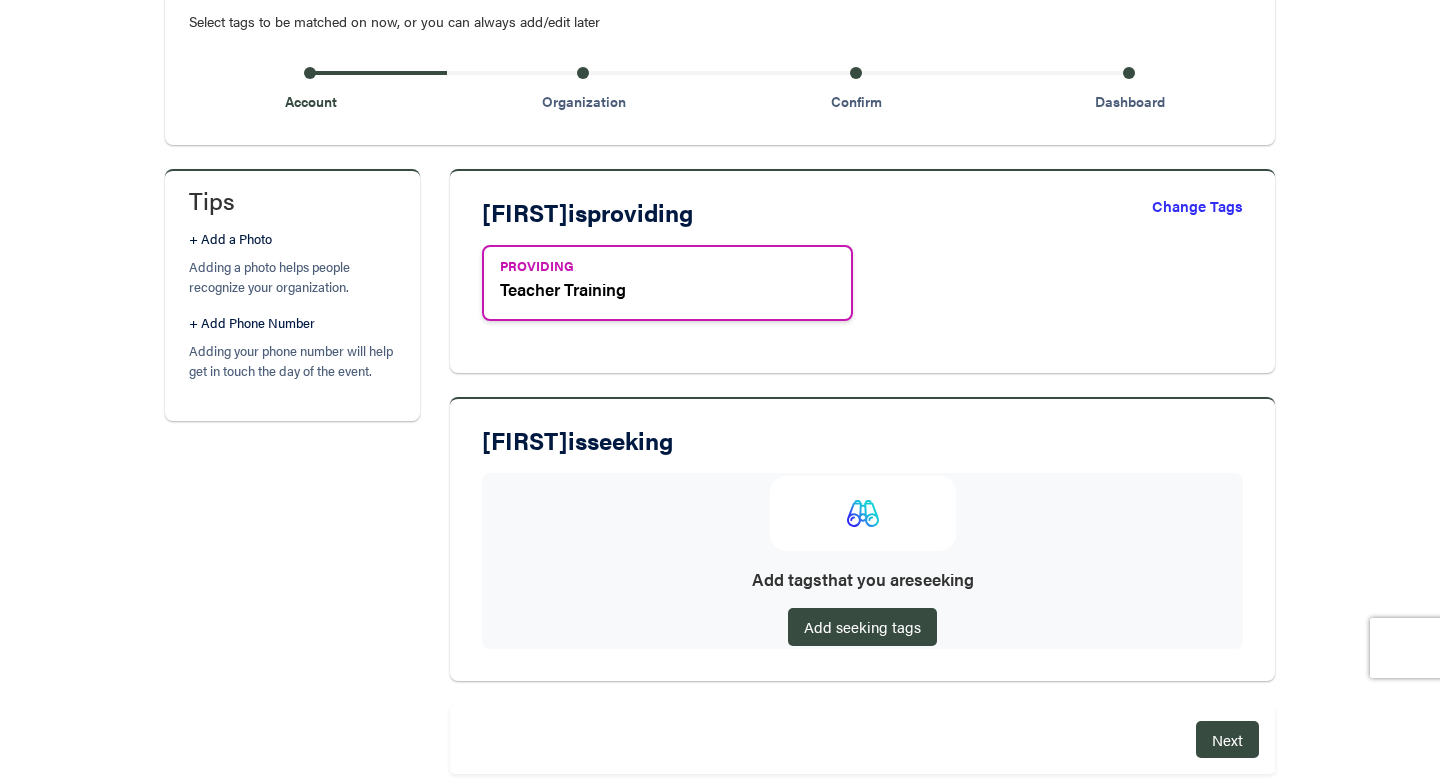 scroll, scrollTop: 315, scrollLeft: 0, axis: vertical 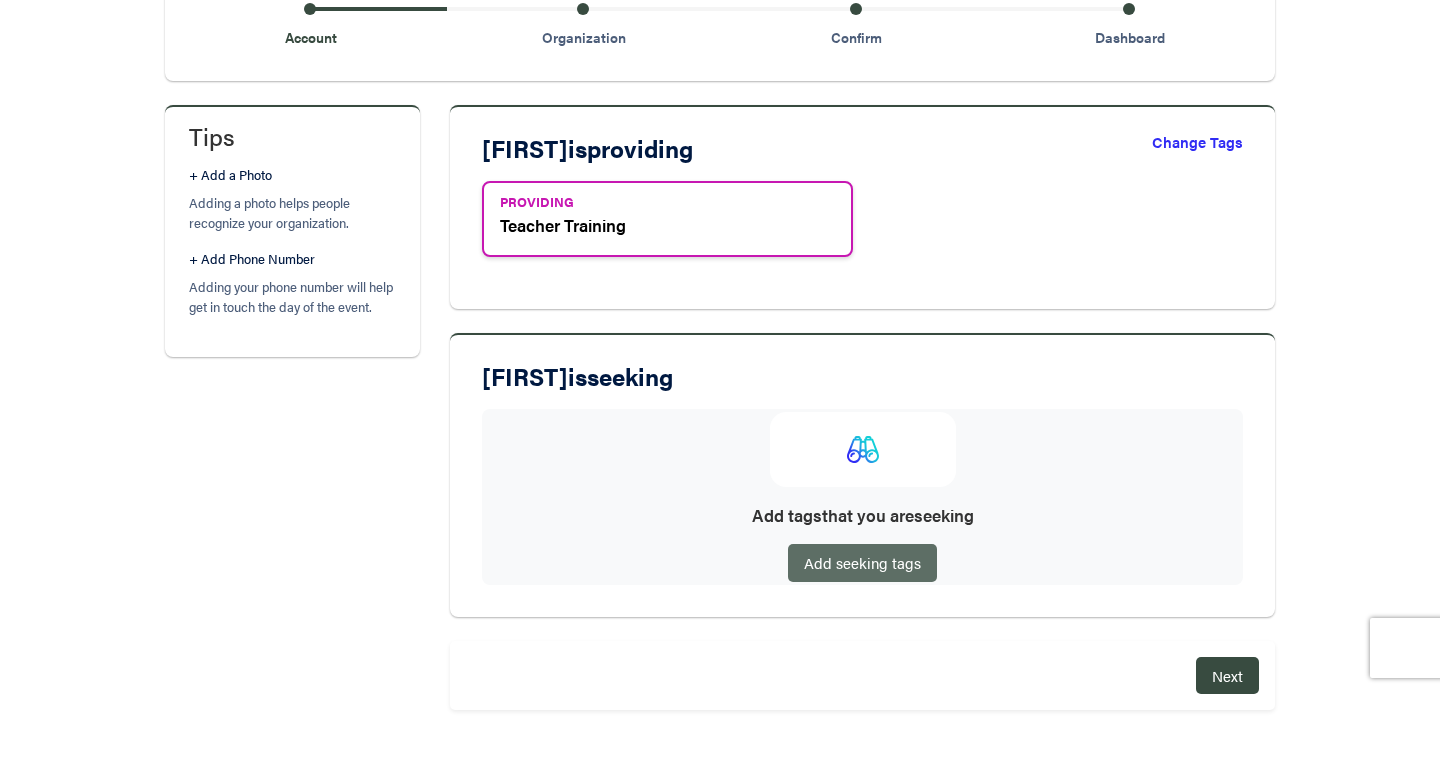 click on "Add    seeking   tags" at bounding box center [862, 562] 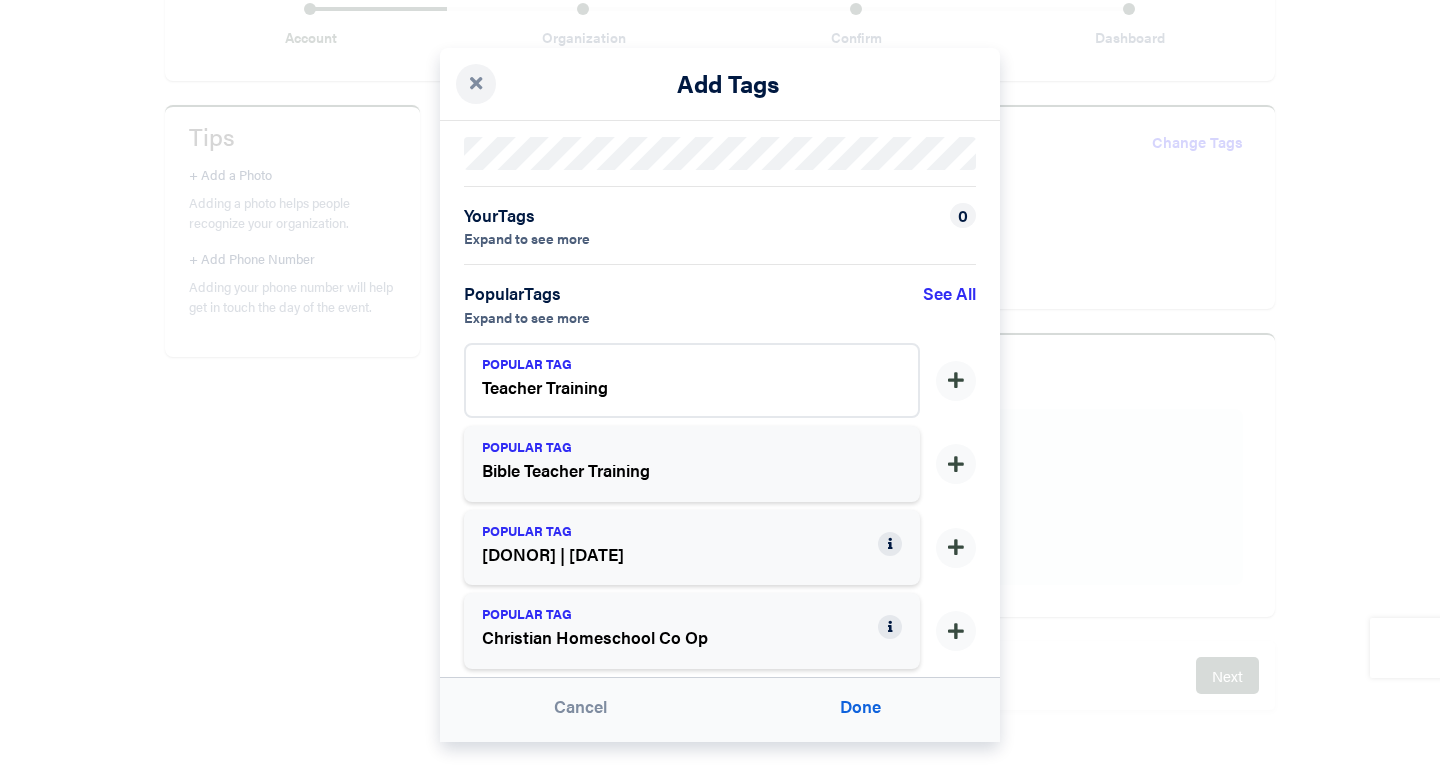 scroll, scrollTop: 11, scrollLeft: 0, axis: vertical 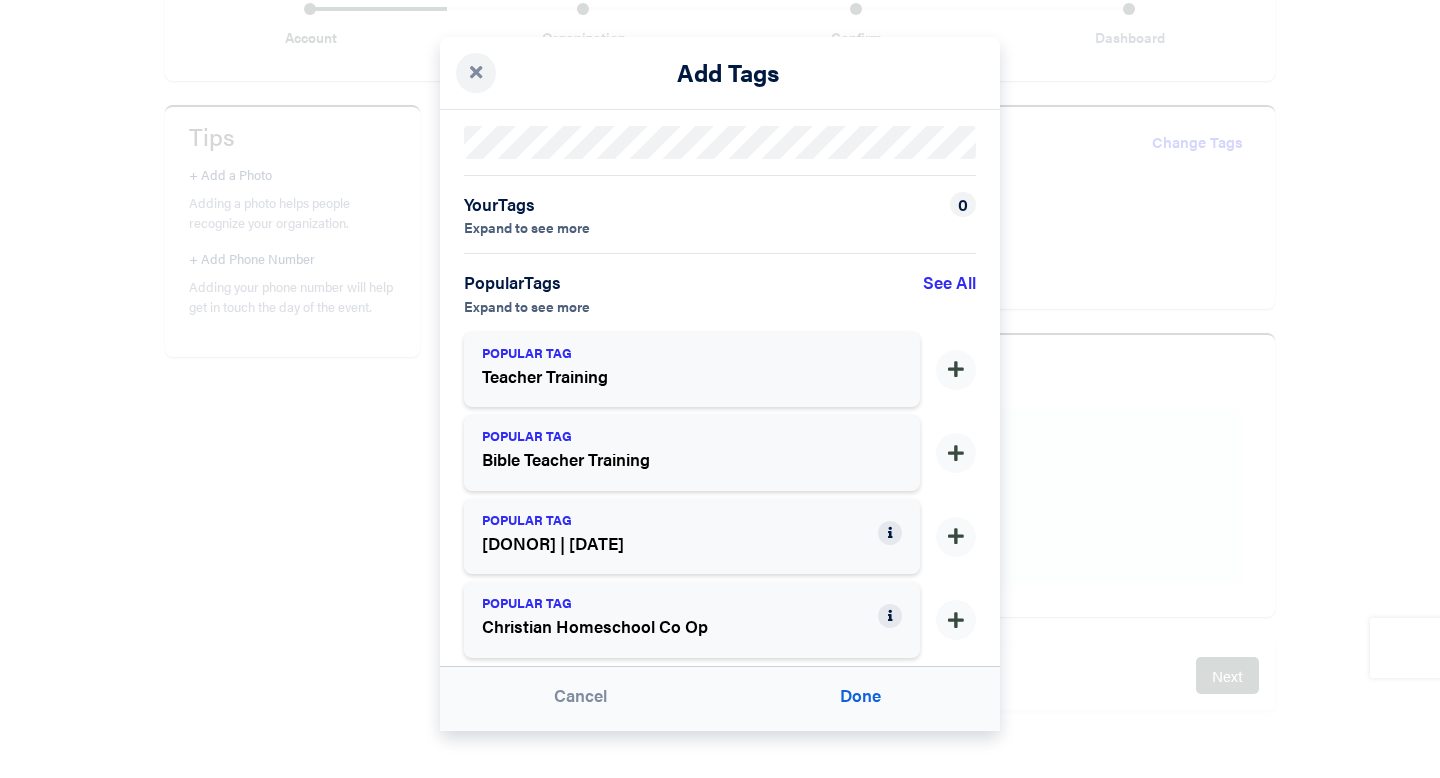 click on "See All" at bounding box center (949, 293) 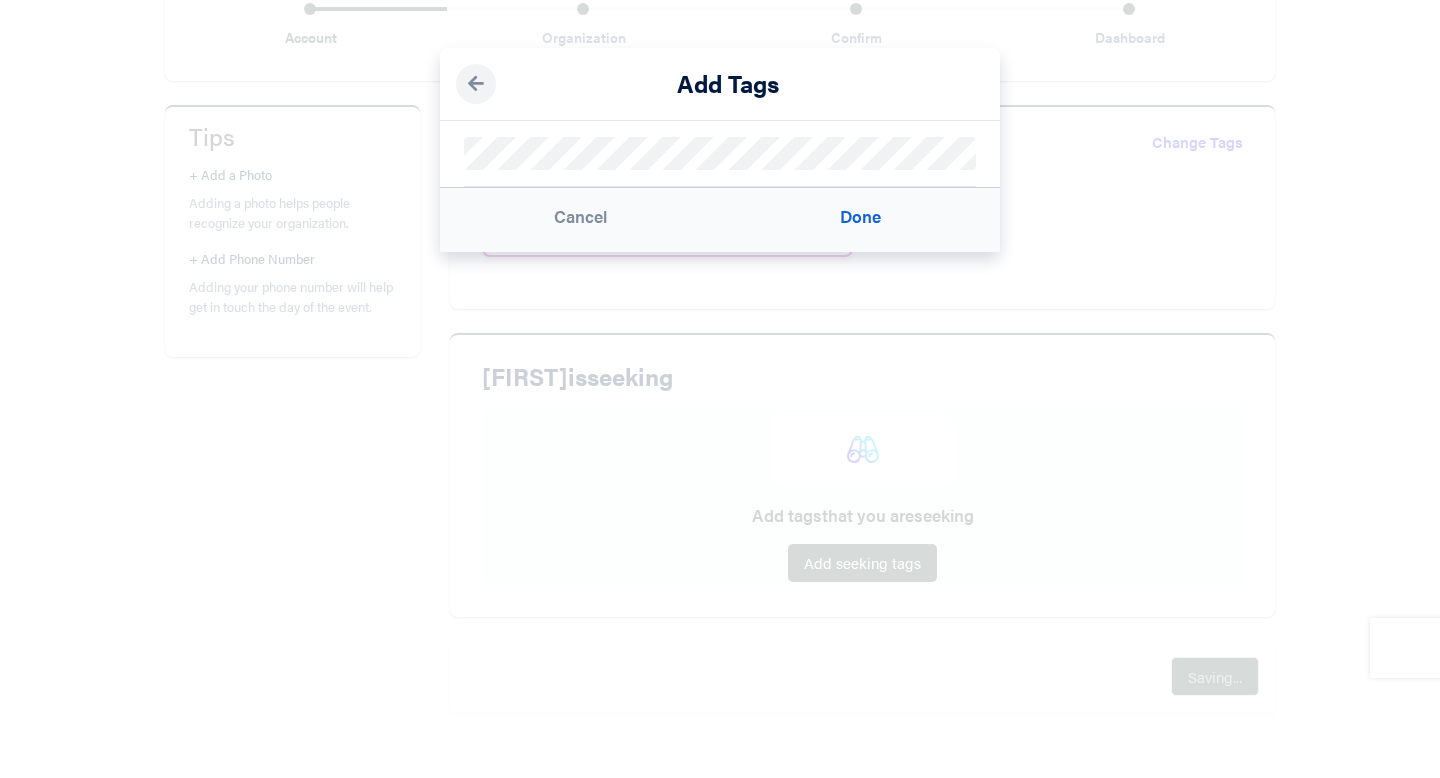 scroll, scrollTop: 0, scrollLeft: 0, axis: both 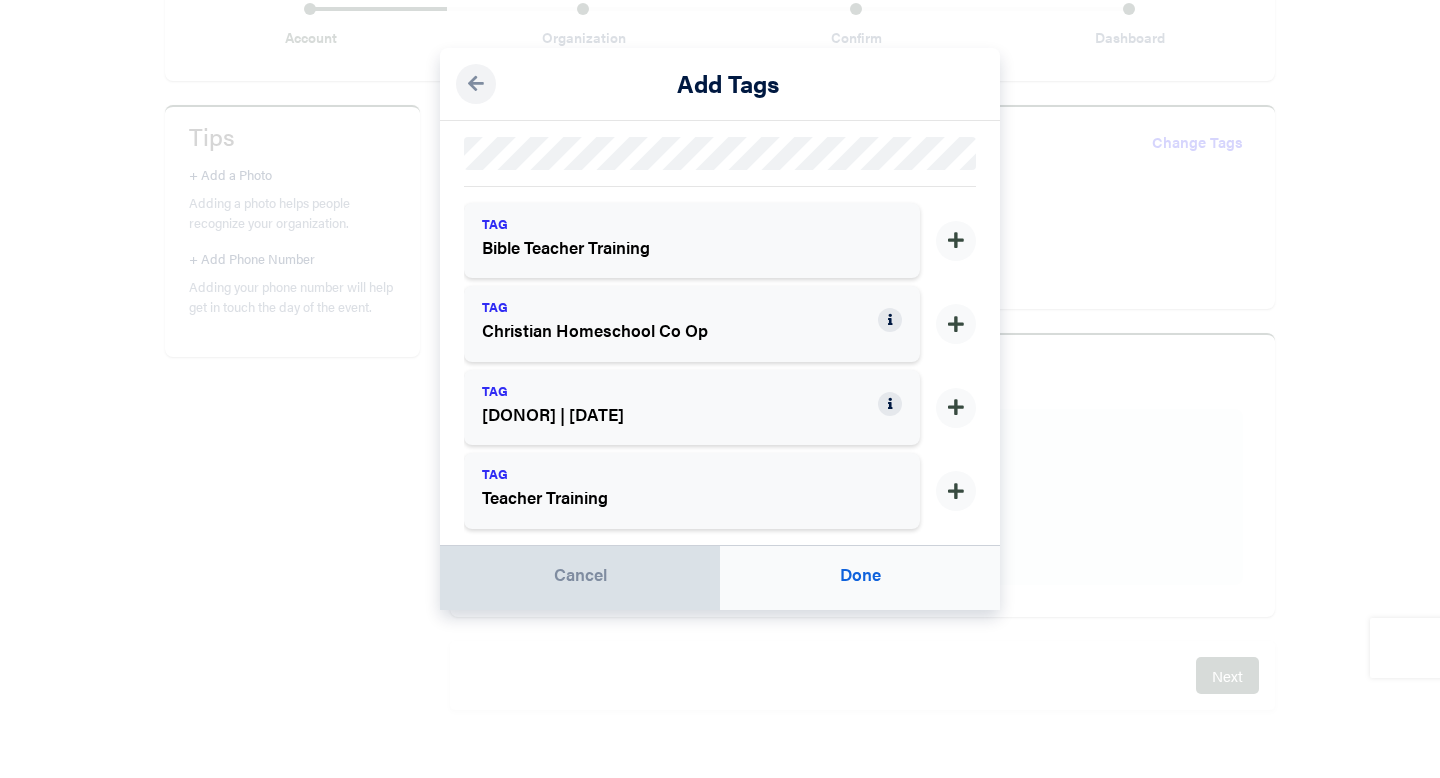 click on "Cancel" at bounding box center (580, 578) 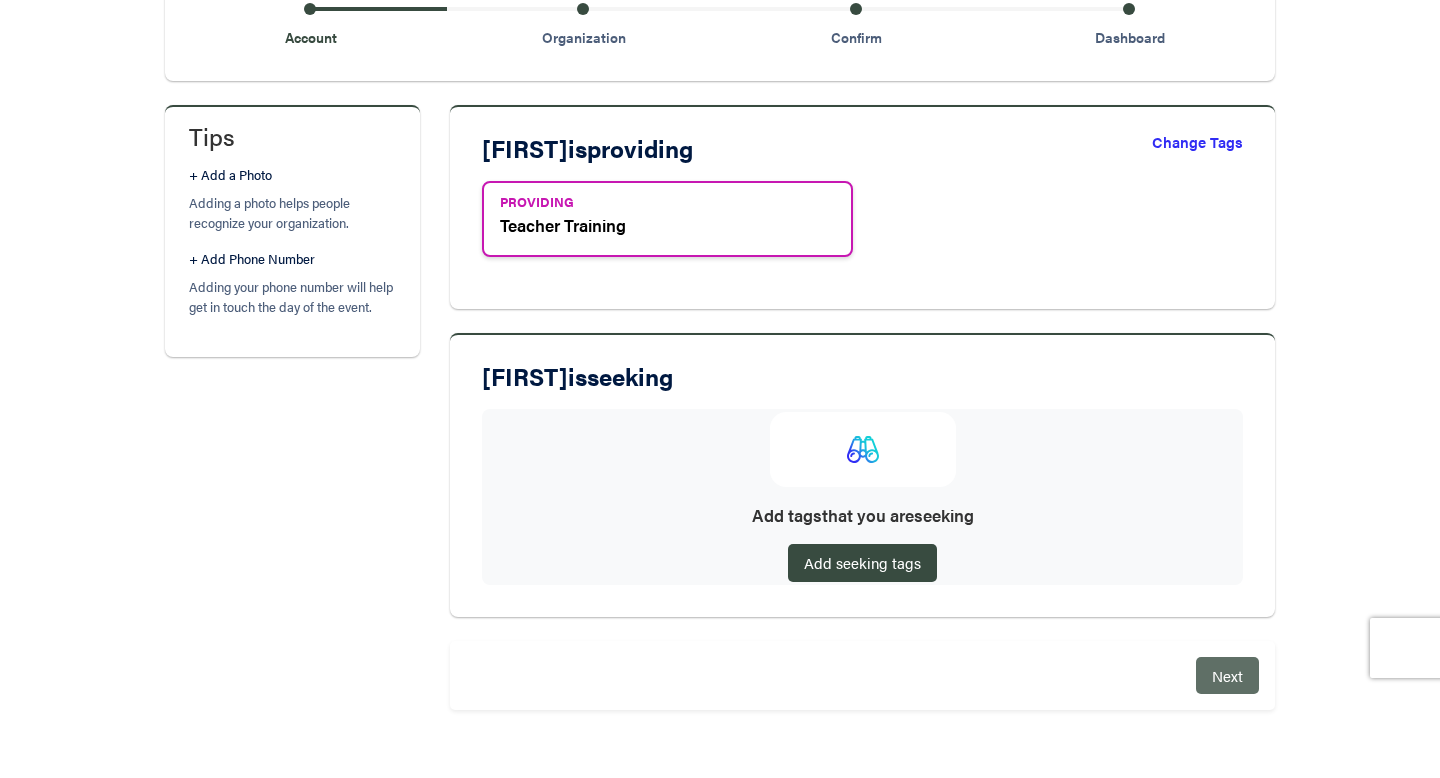 click on "Next" at bounding box center [1227, 675] 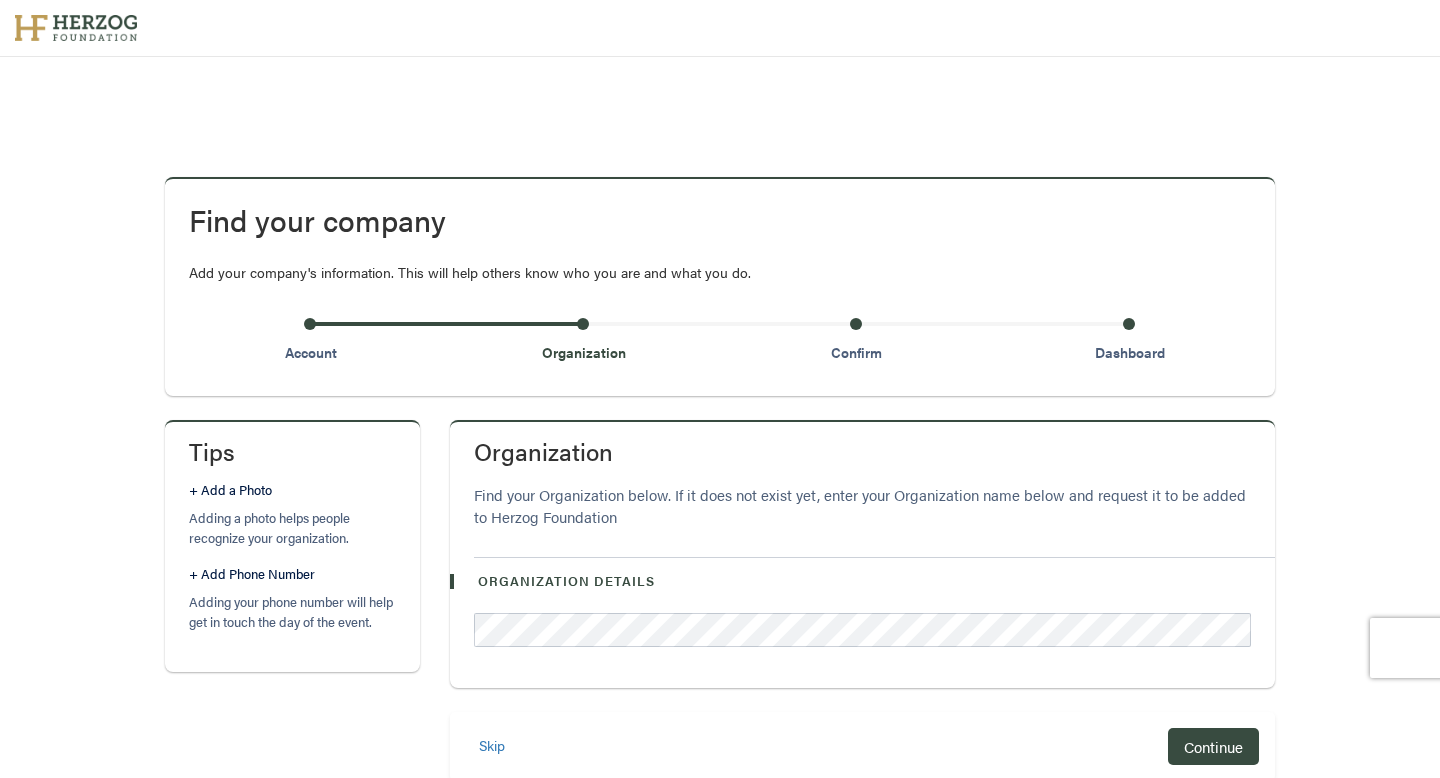 scroll, scrollTop: 71, scrollLeft: 0, axis: vertical 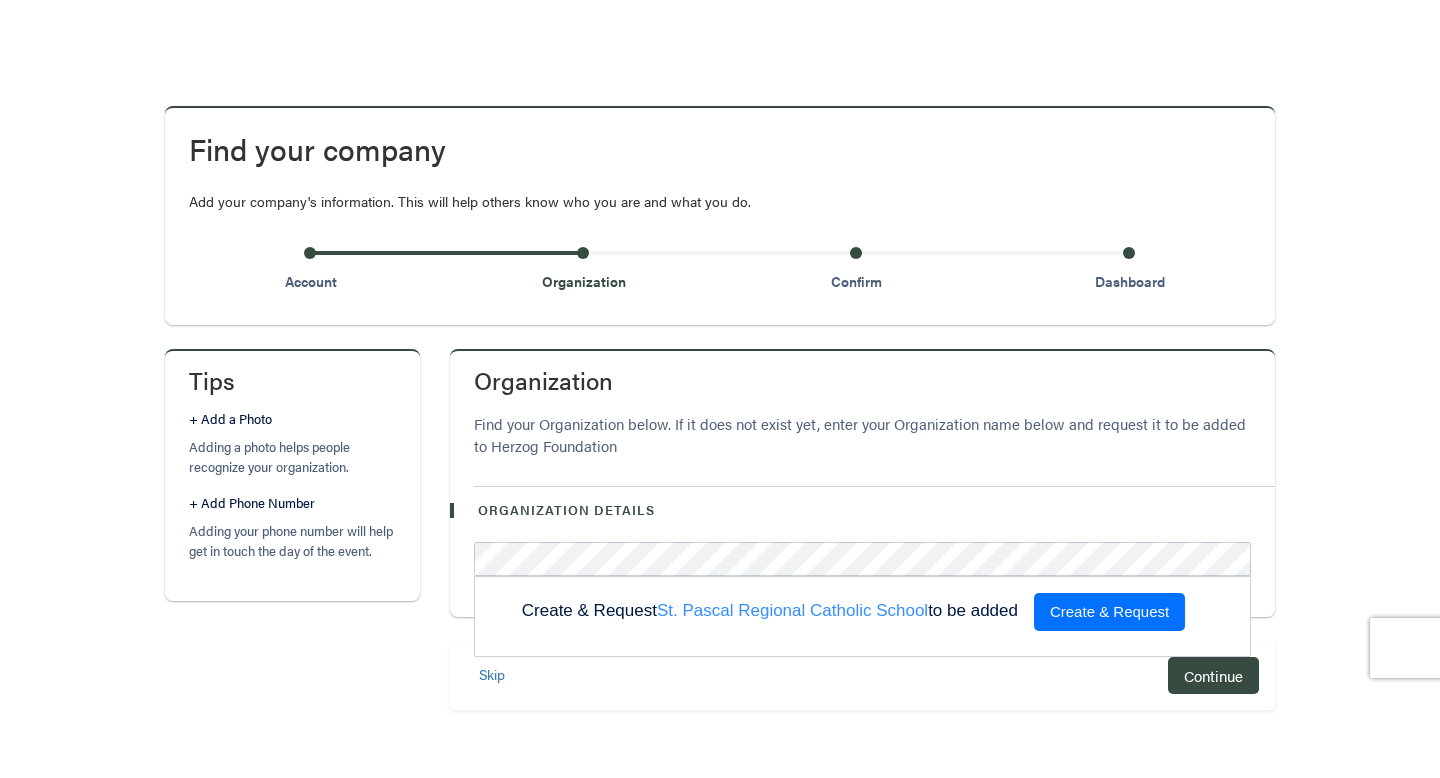click on "Create & Request" at bounding box center (1109, 612) 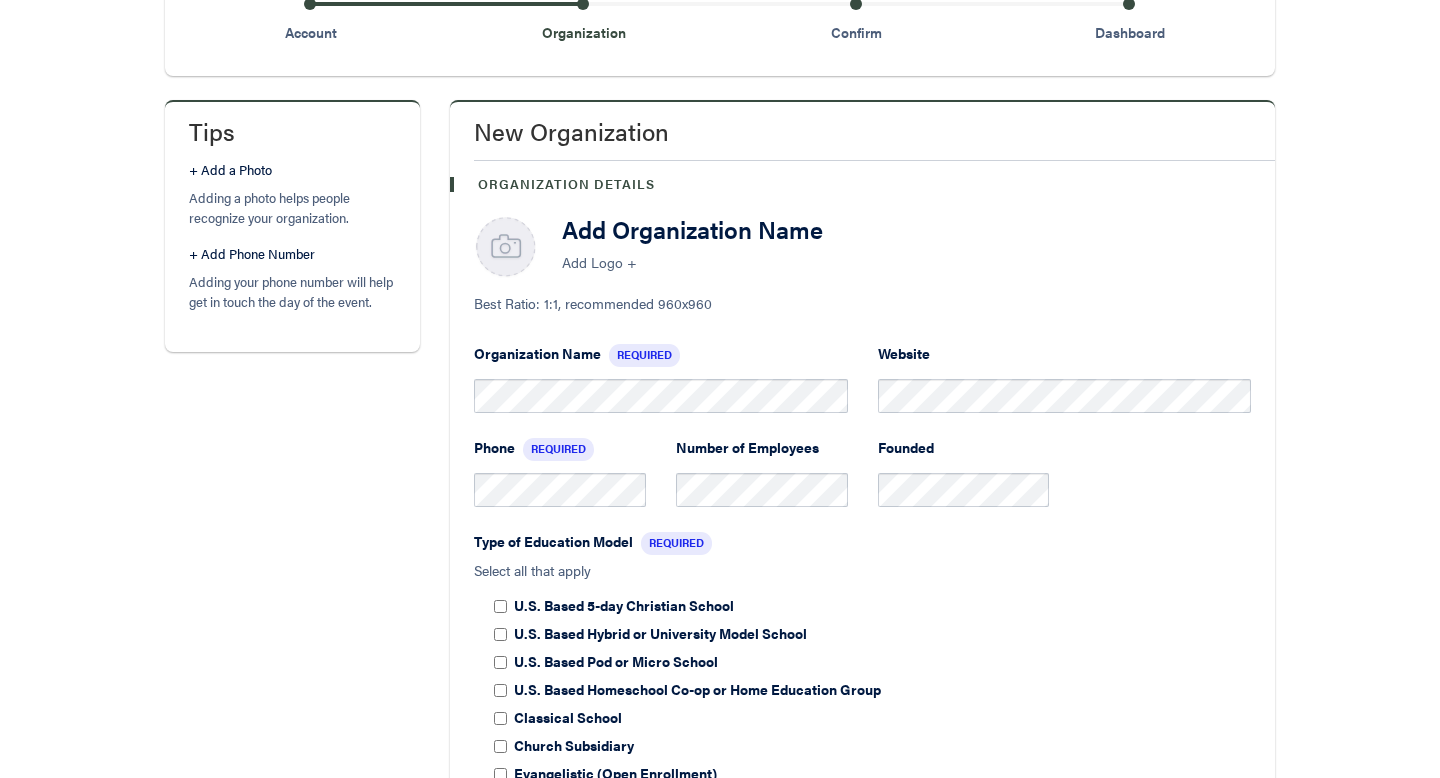 scroll, scrollTop: 319, scrollLeft: 0, axis: vertical 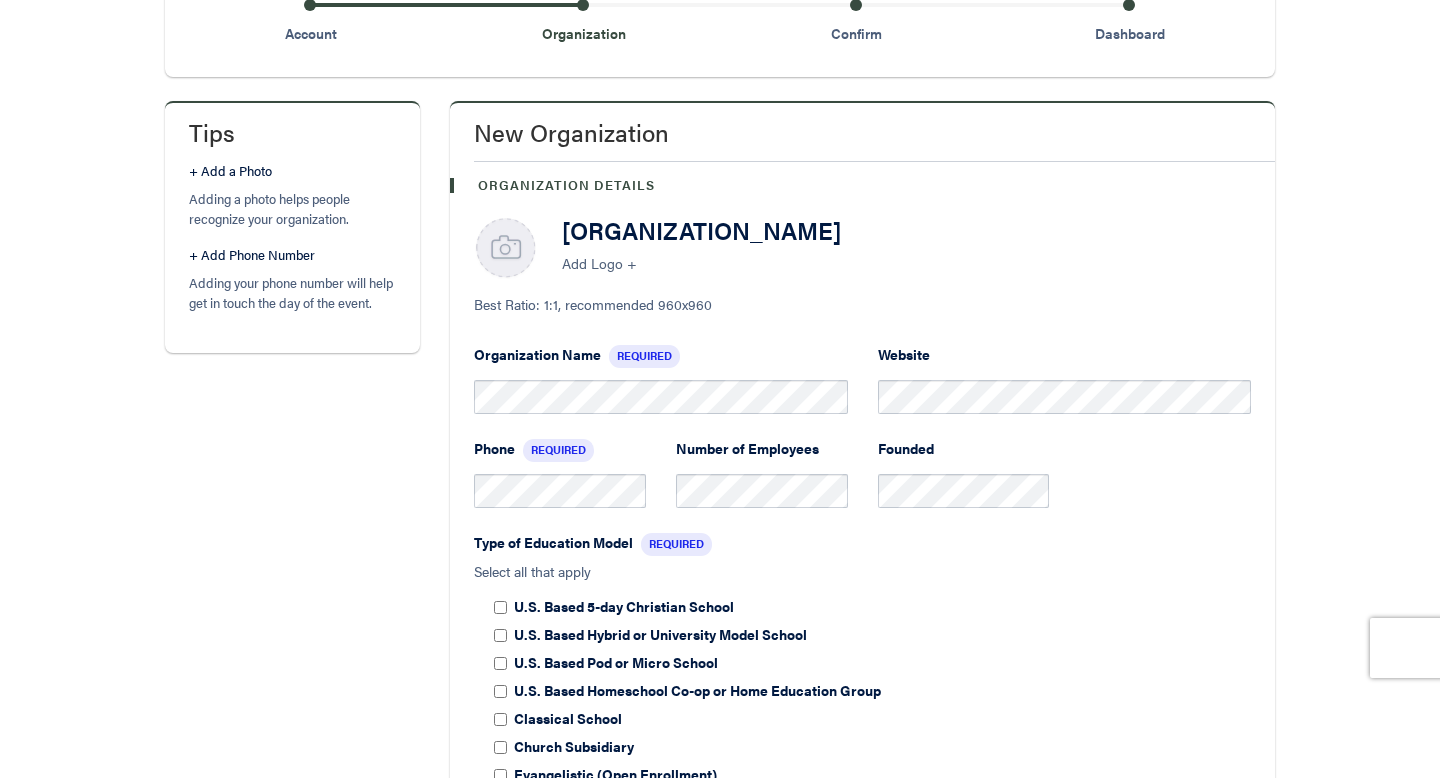 click on "Select all that apply" at bounding box center [862, 571] 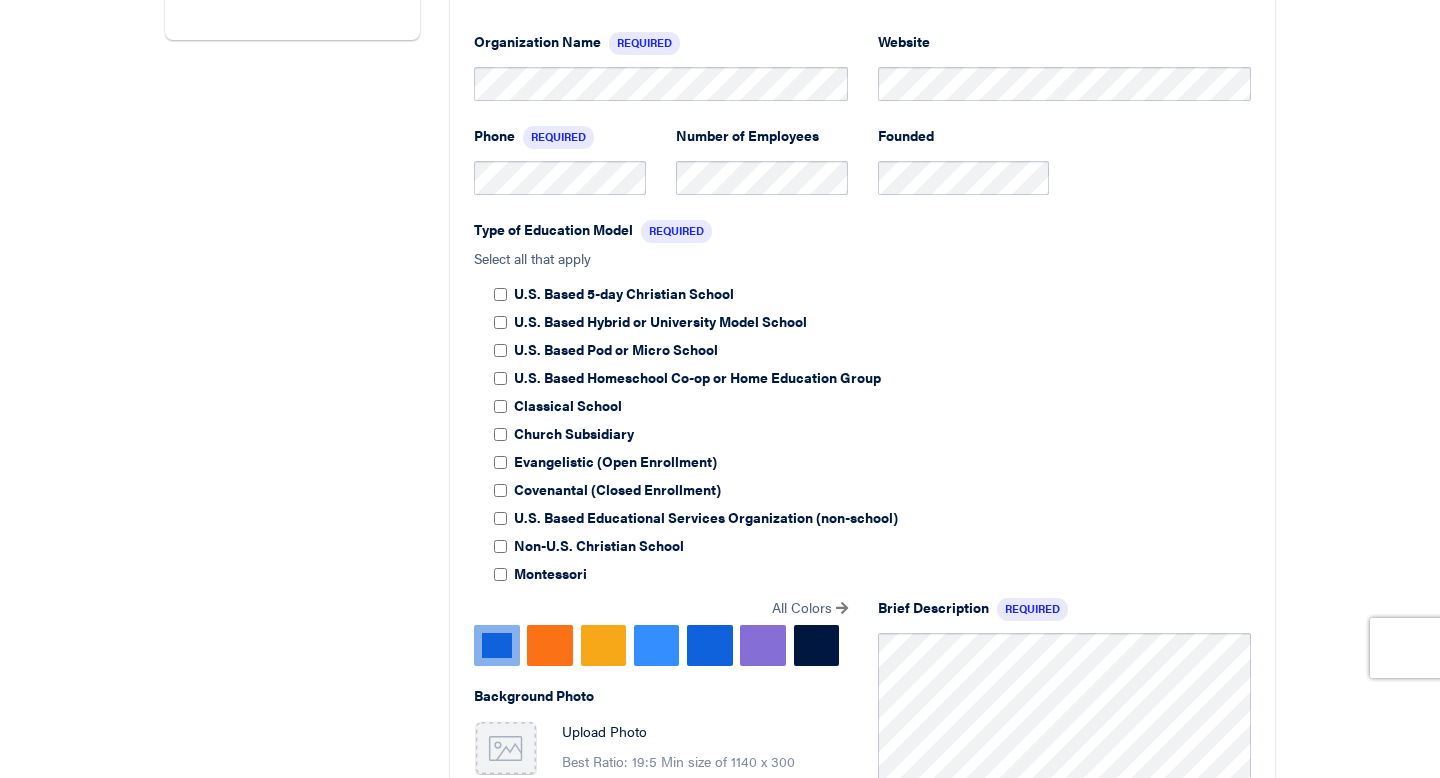 scroll, scrollTop: 630, scrollLeft: 0, axis: vertical 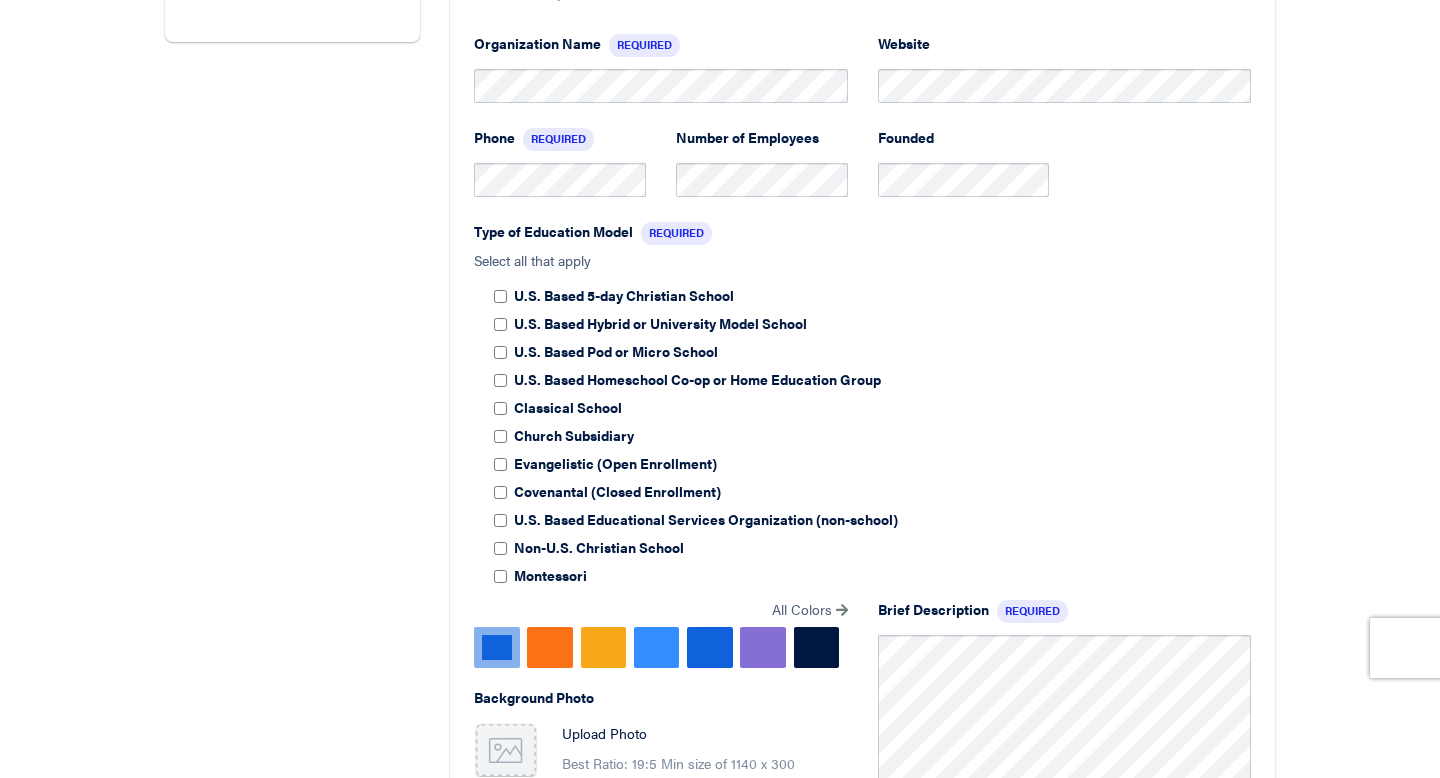 click on "U.S. Based 5-day Christian School" at bounding box center (882, 295) 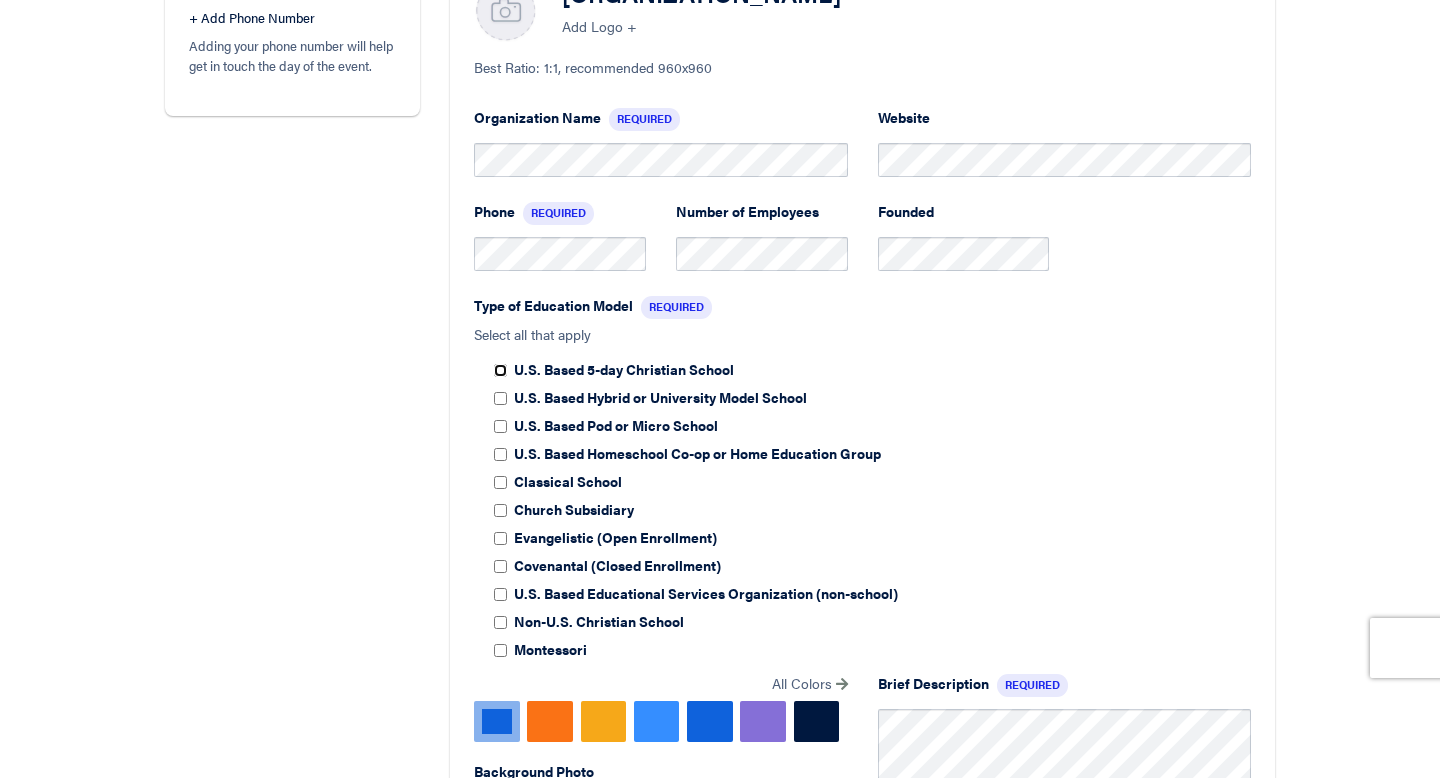 scroll, scrollTop: 543, scrollLeft: 0, axis: vertical 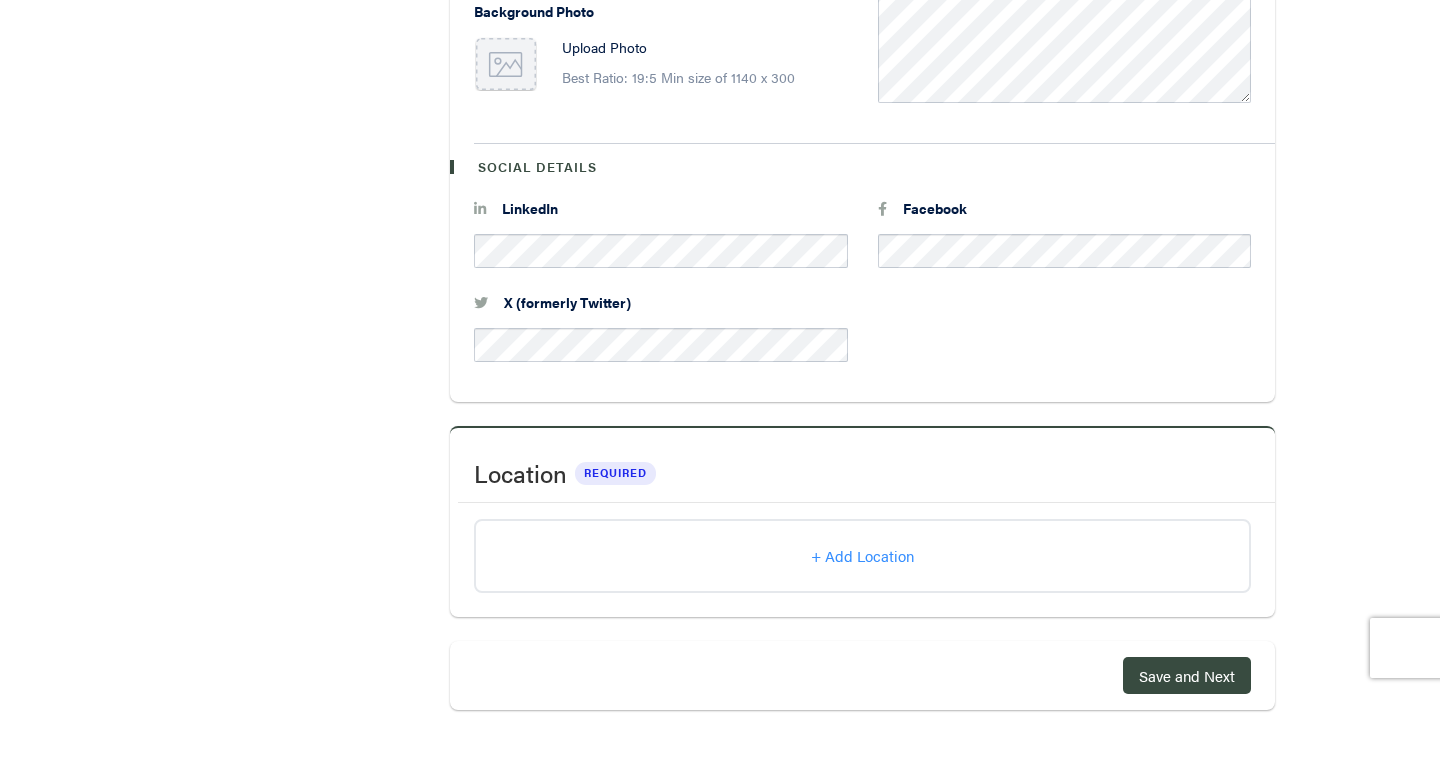 click on "+ Add Location" at bounding box center [862, 555] 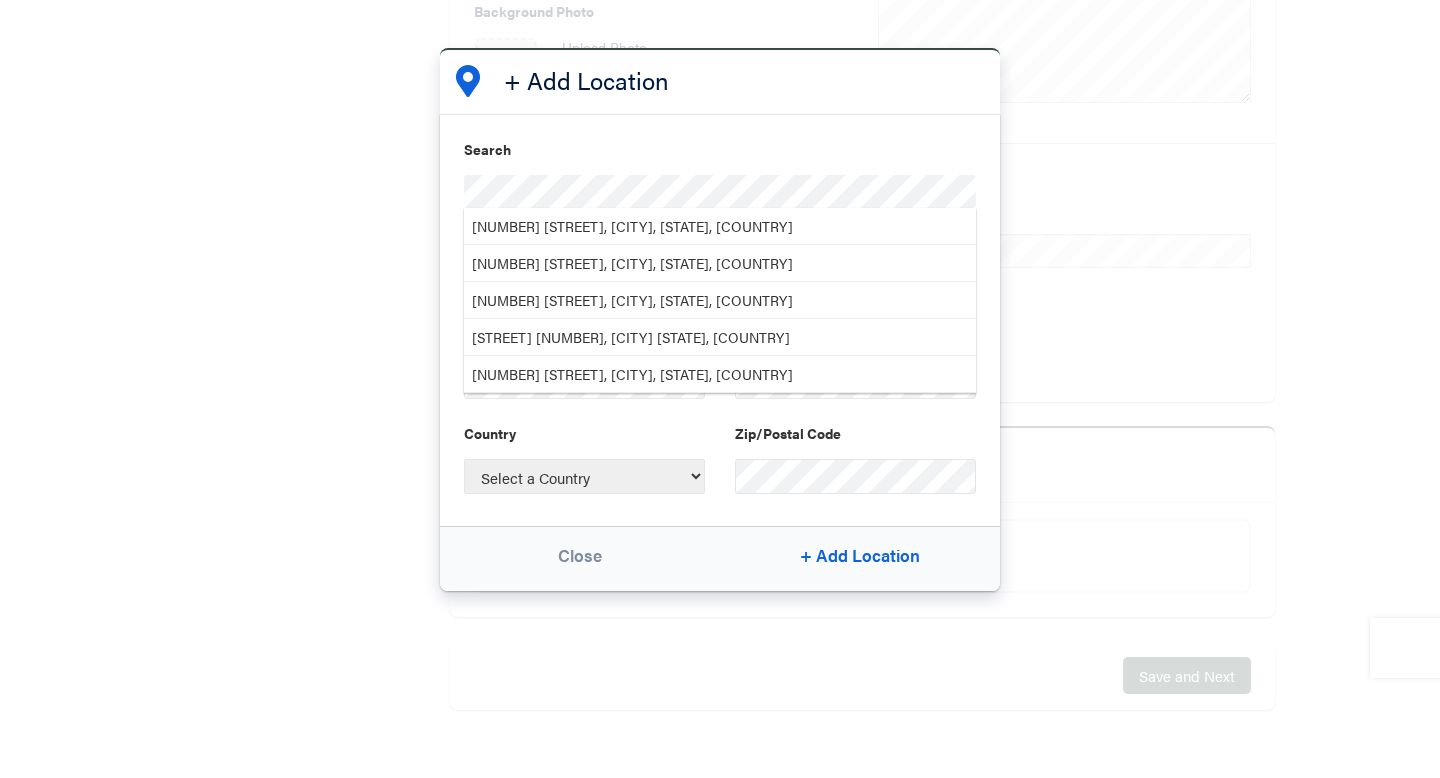 click on "[NUMBER] [STREET], [CITY], [STATE], [COUNTRY]" at bounding box center (720, 226) 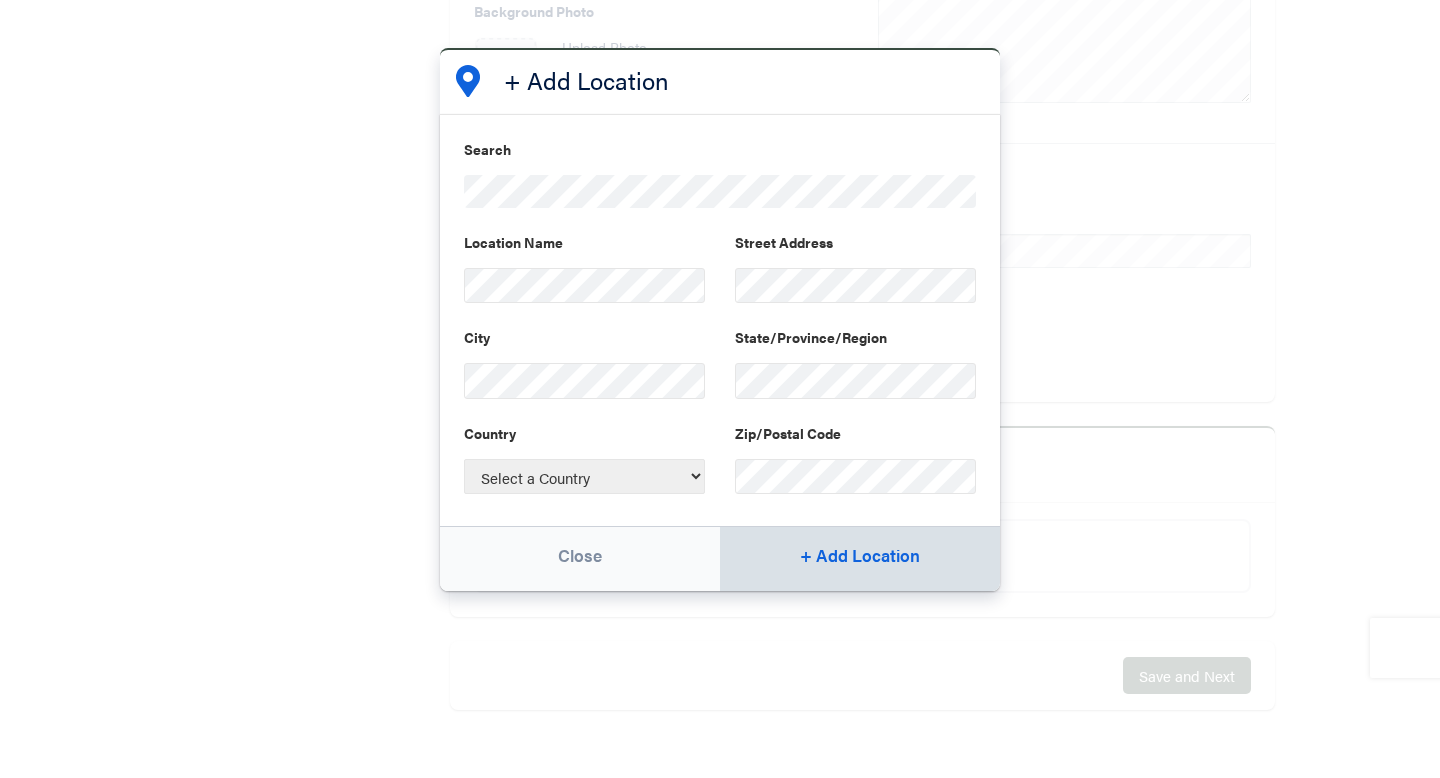 click on "+ Add Location" at bounding box center (860, 559) 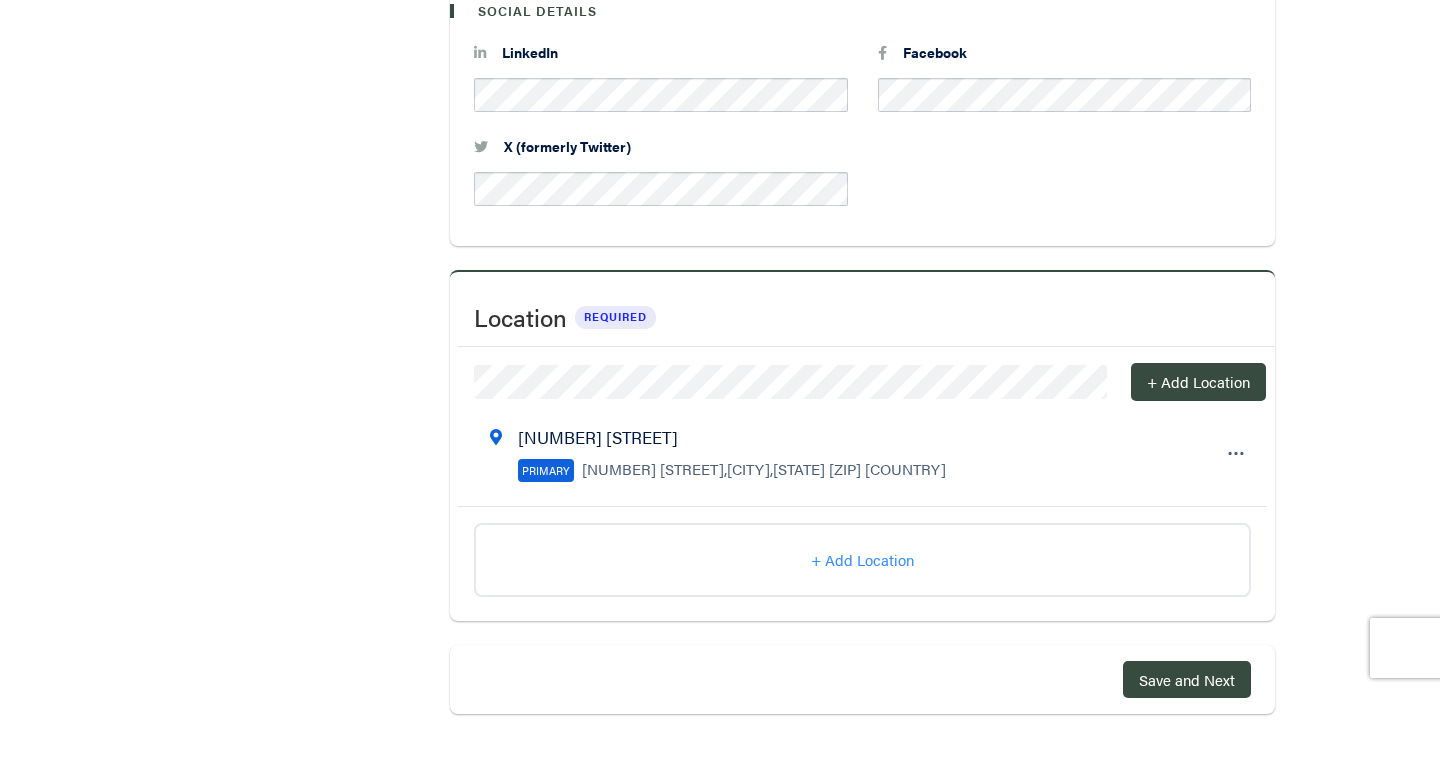 scroll, scrollTop: 1475, scrollLeft: 0, axis: vertical 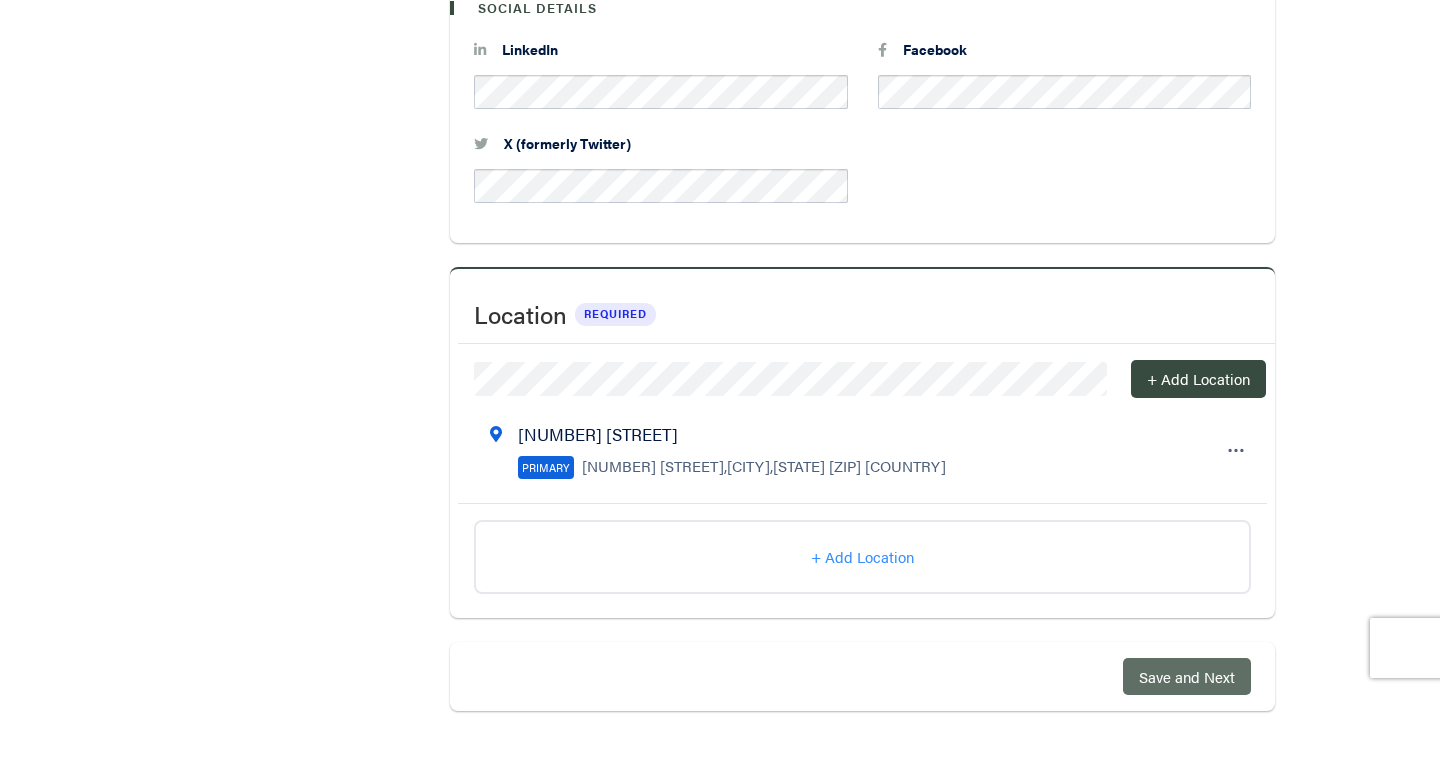 click on "Save and Next" at bounding box center (1187, 676) 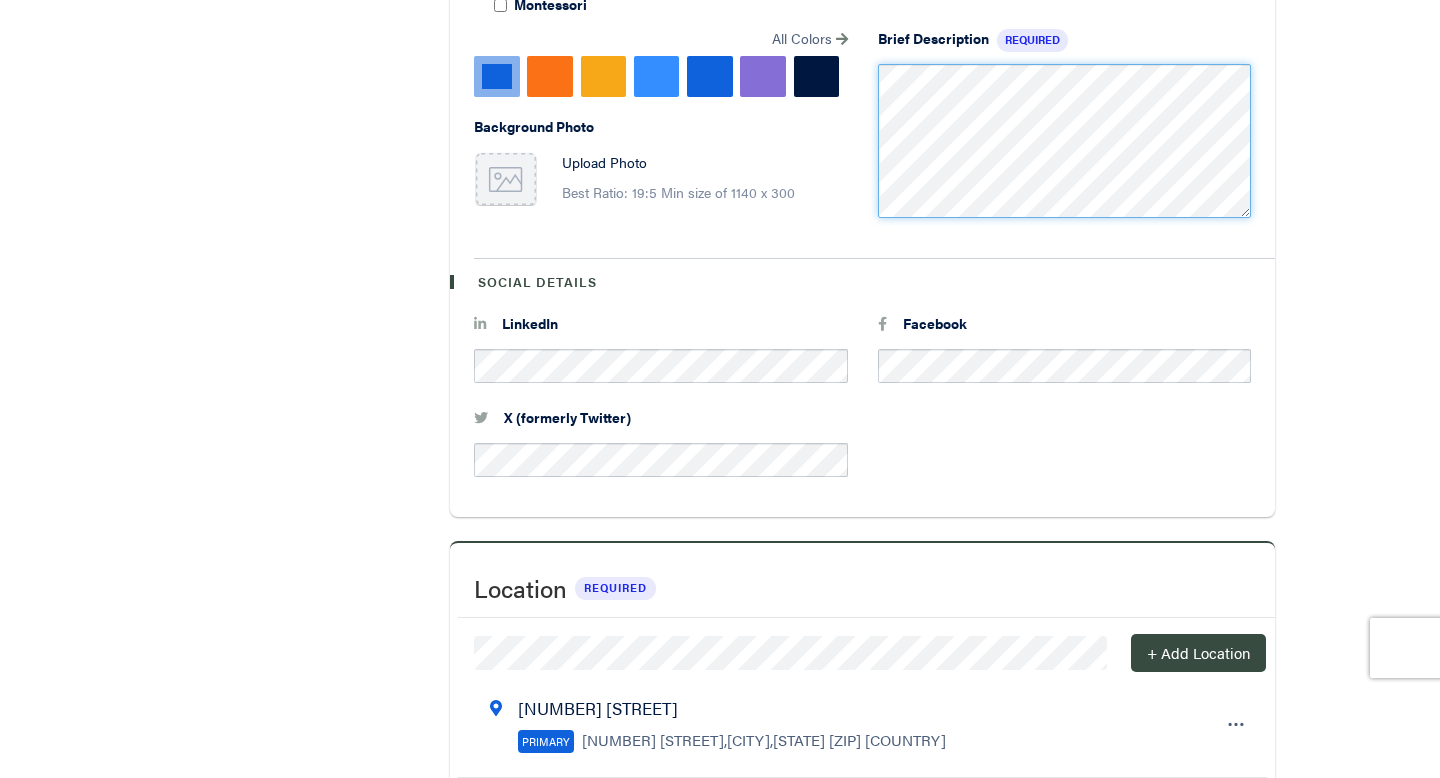 scroll, scrollTop: 0, scrollLeft: 0, axis: both 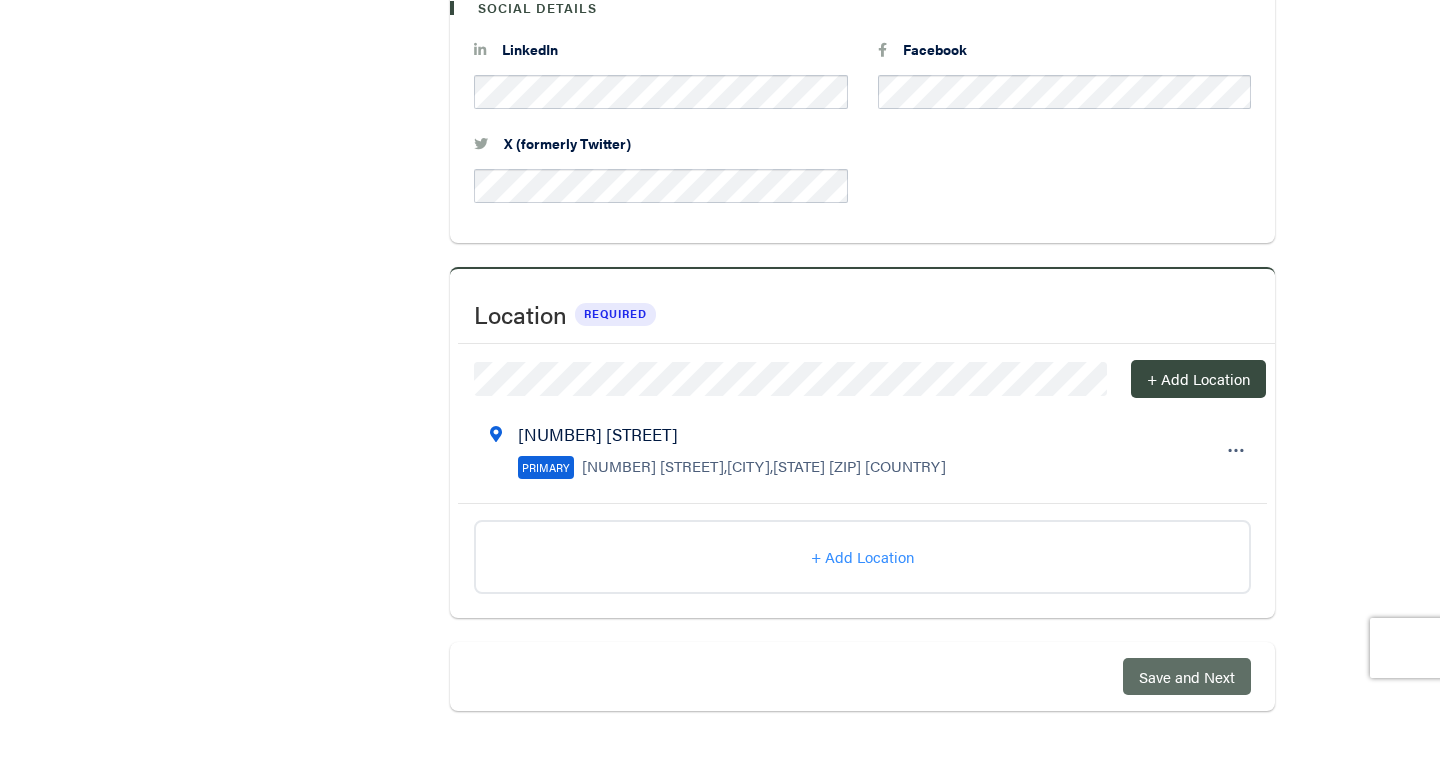 click on "Save and Next" at bounding box center [1187, 676] 